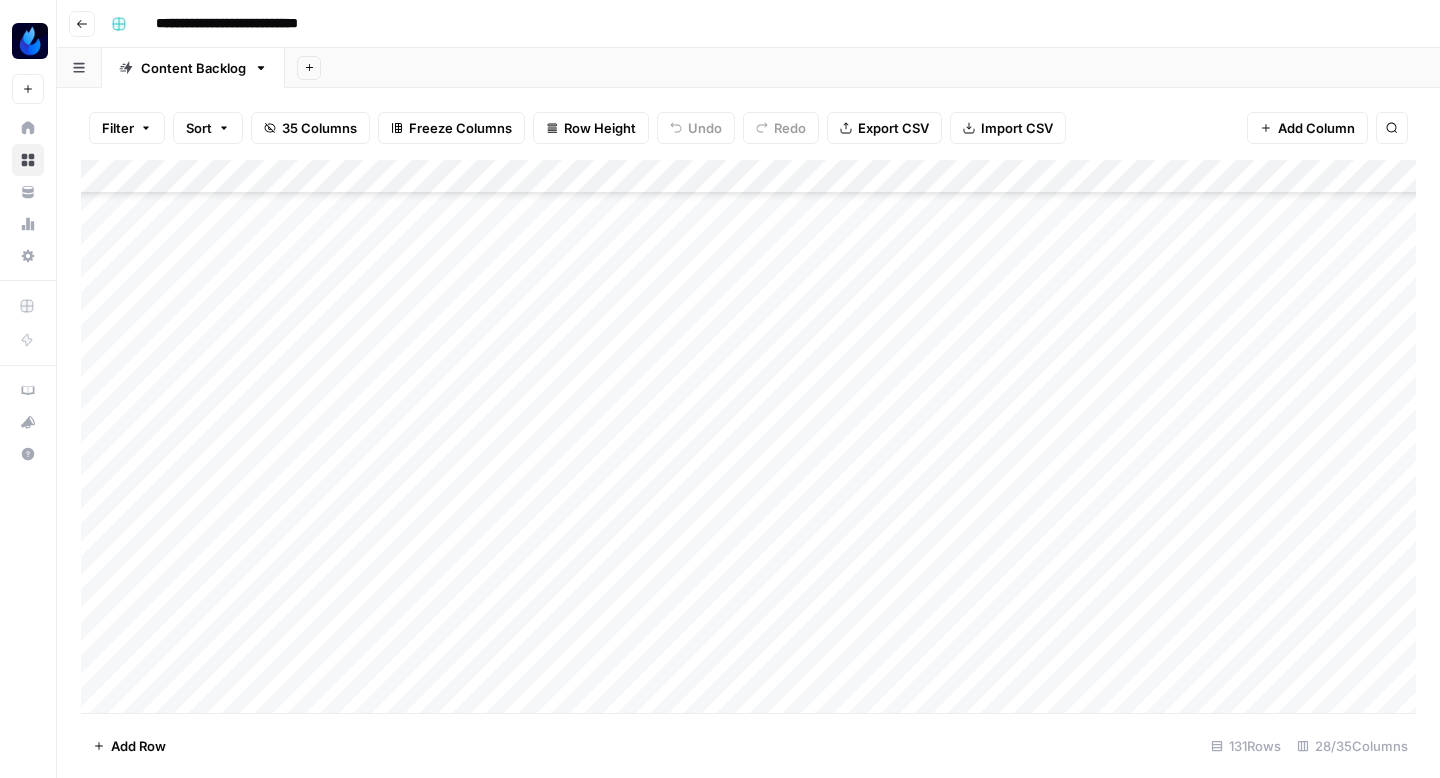 scroll, scrollTop: 0, scrollLeft: 0, axis: both 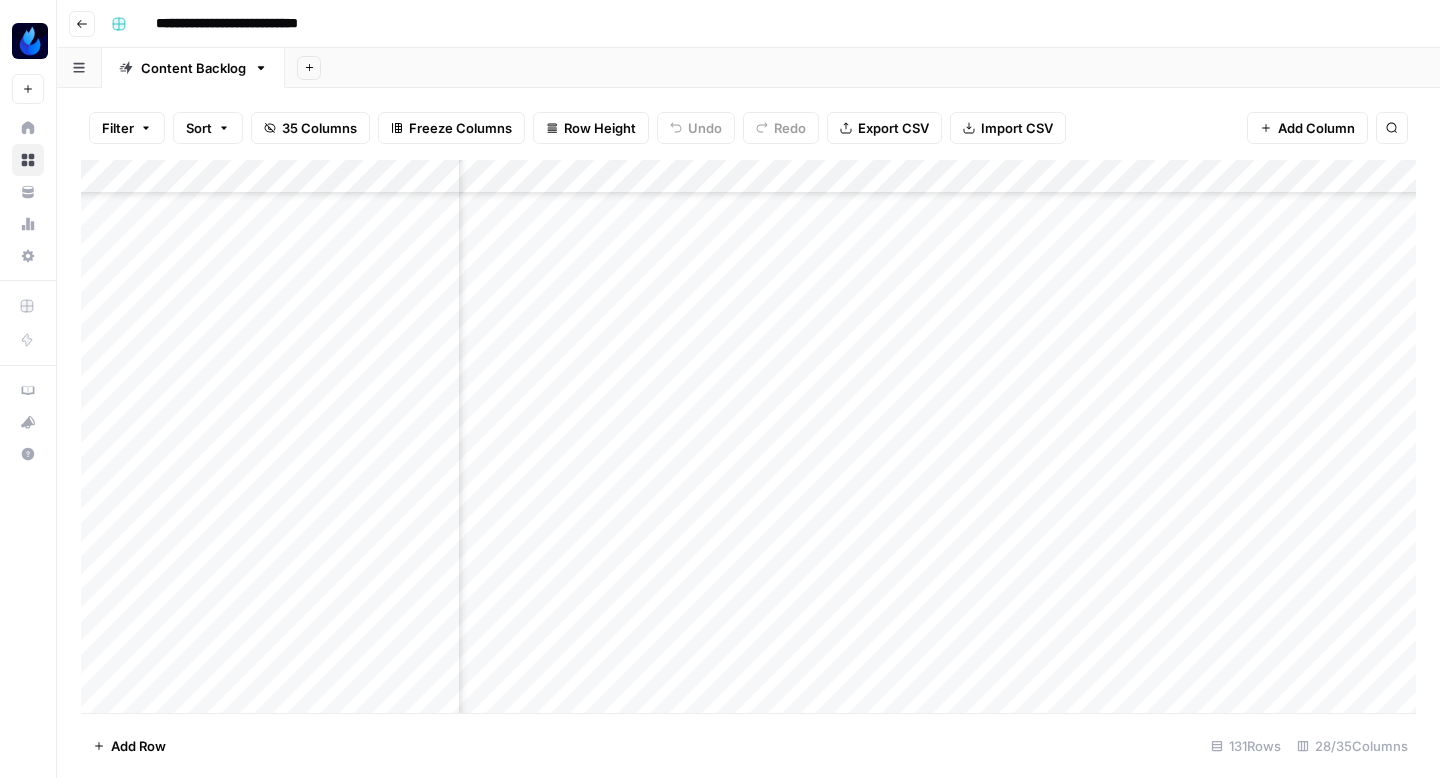 click on "Add Column" at bounding box center (748, 436) 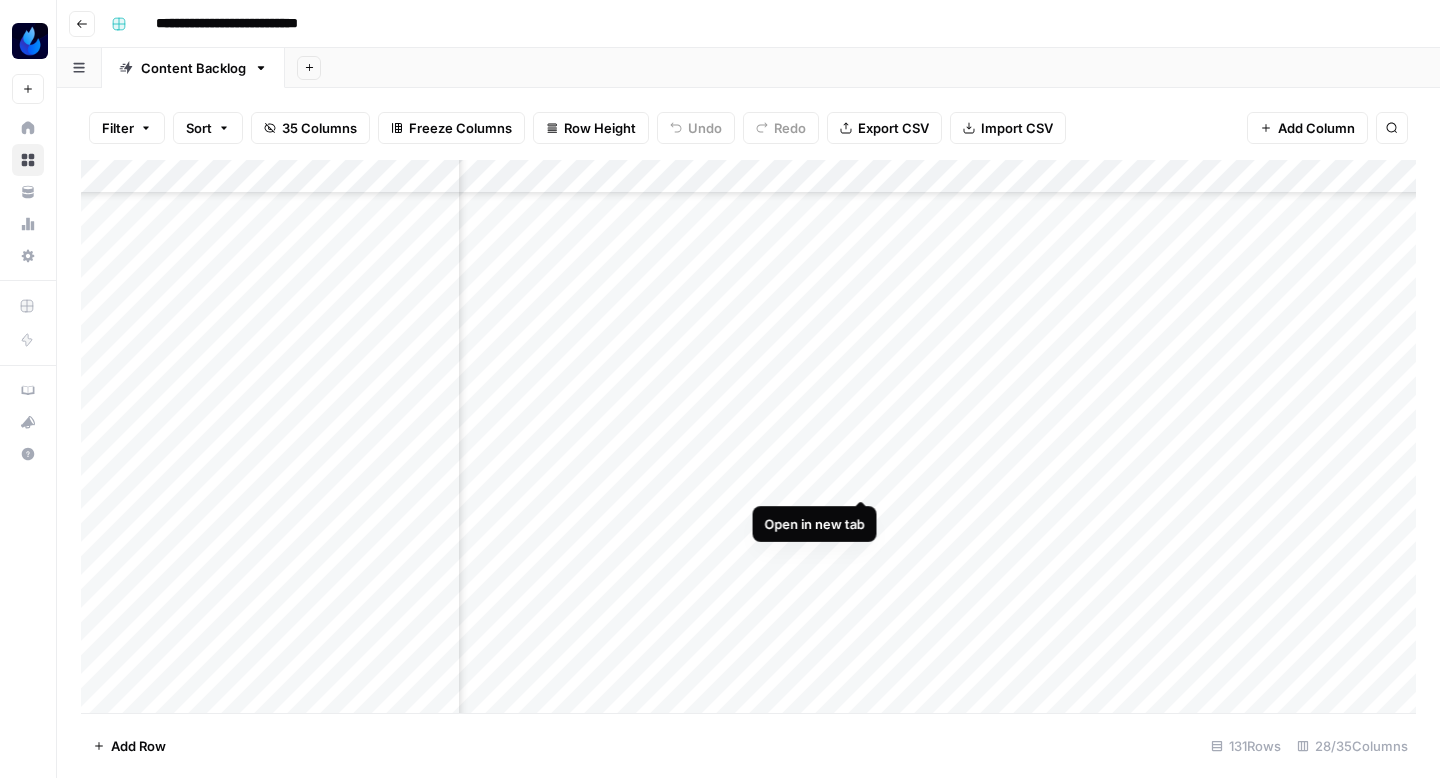 click on "Add Column" at bounding box center [748, 436] 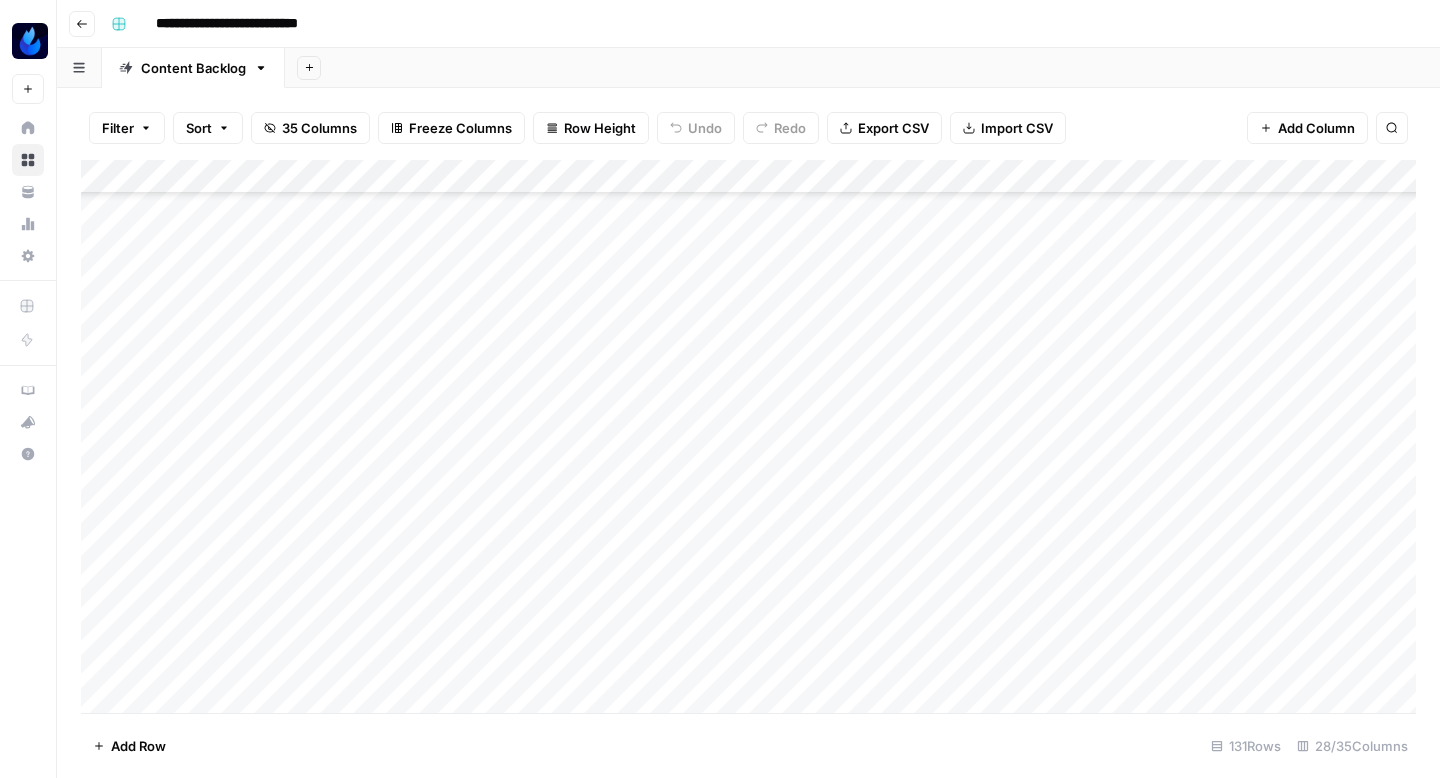 scroll, scrollTop: 4977, scrollLeft: 0, axis: vertical 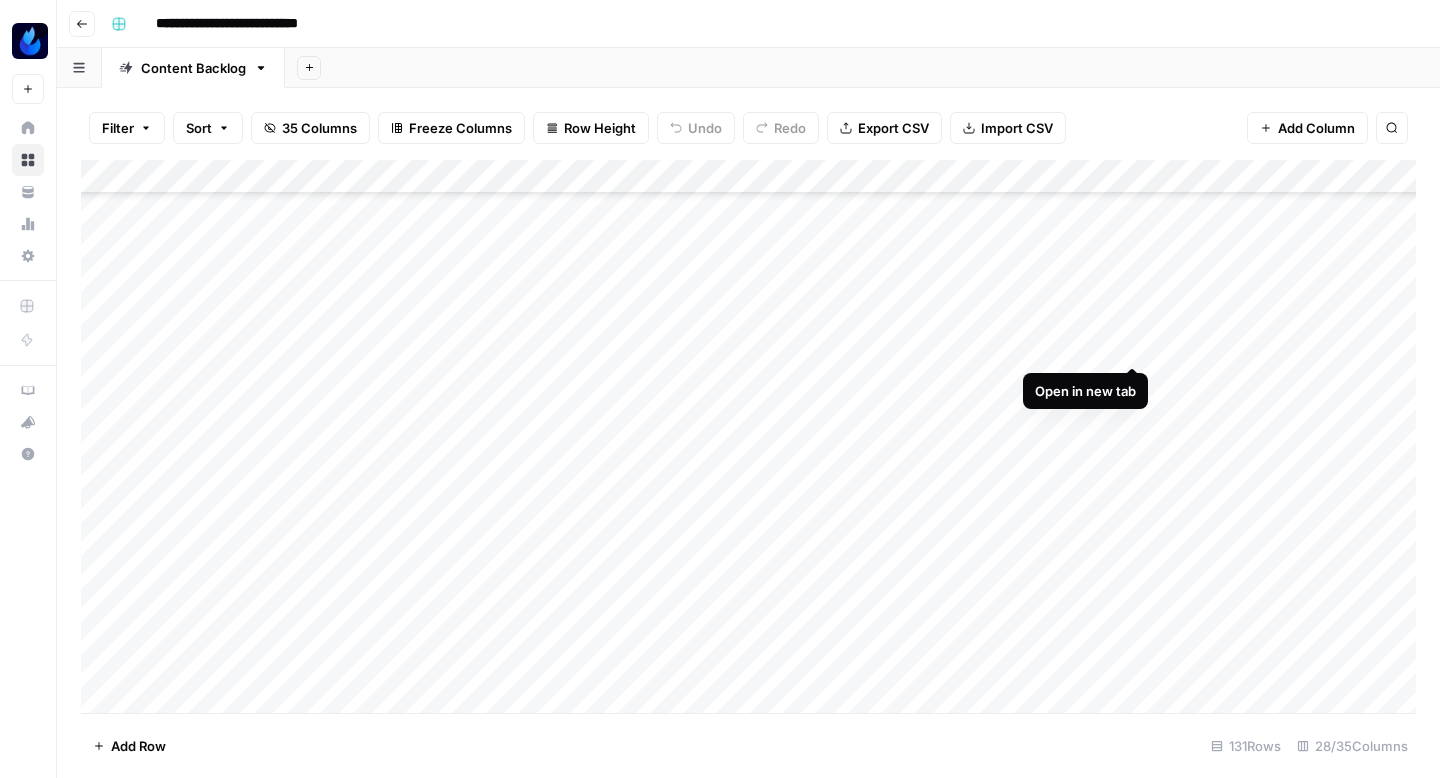 click on "Add Column" at bounding box center [748, 436] 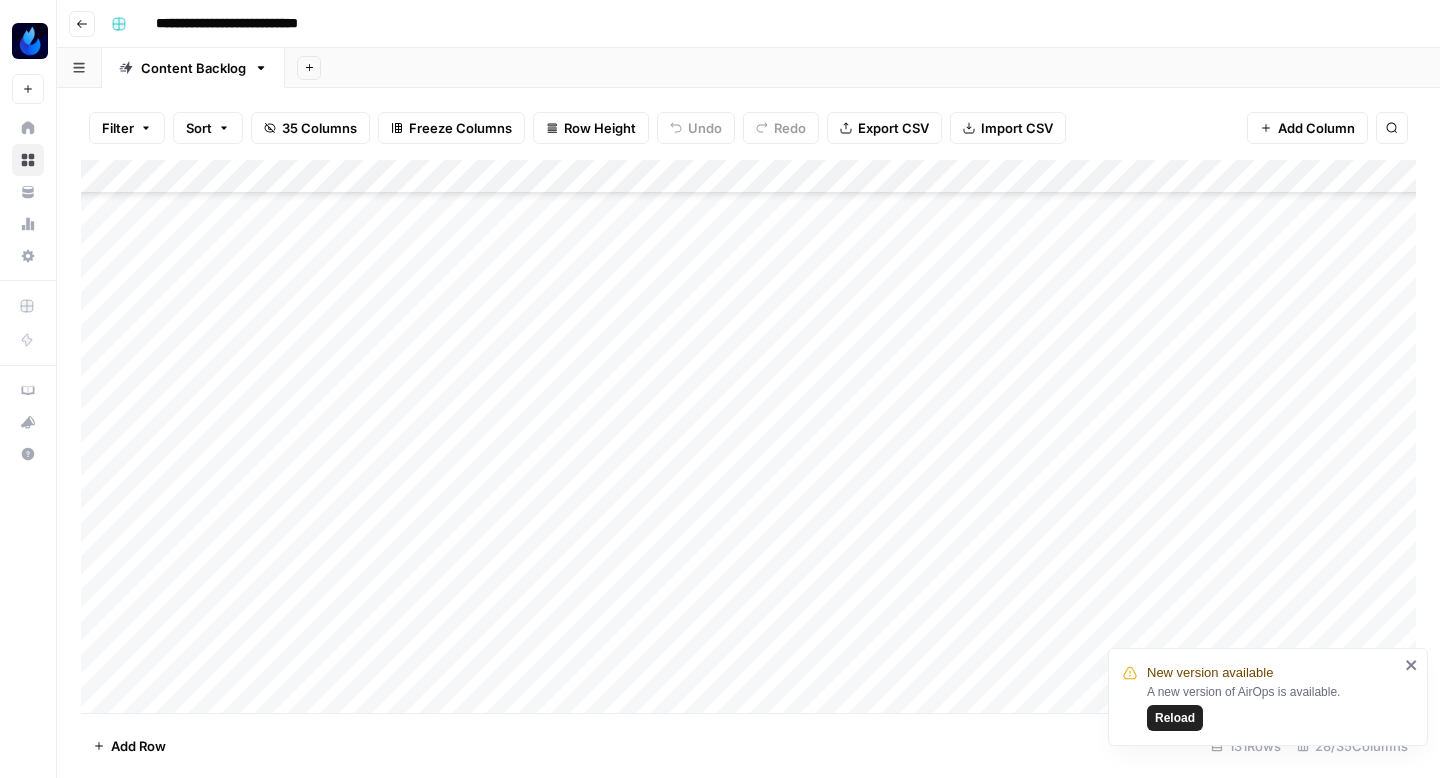 scroll, scrollTop: 4403, scrollLeft: 0, axis: vertical 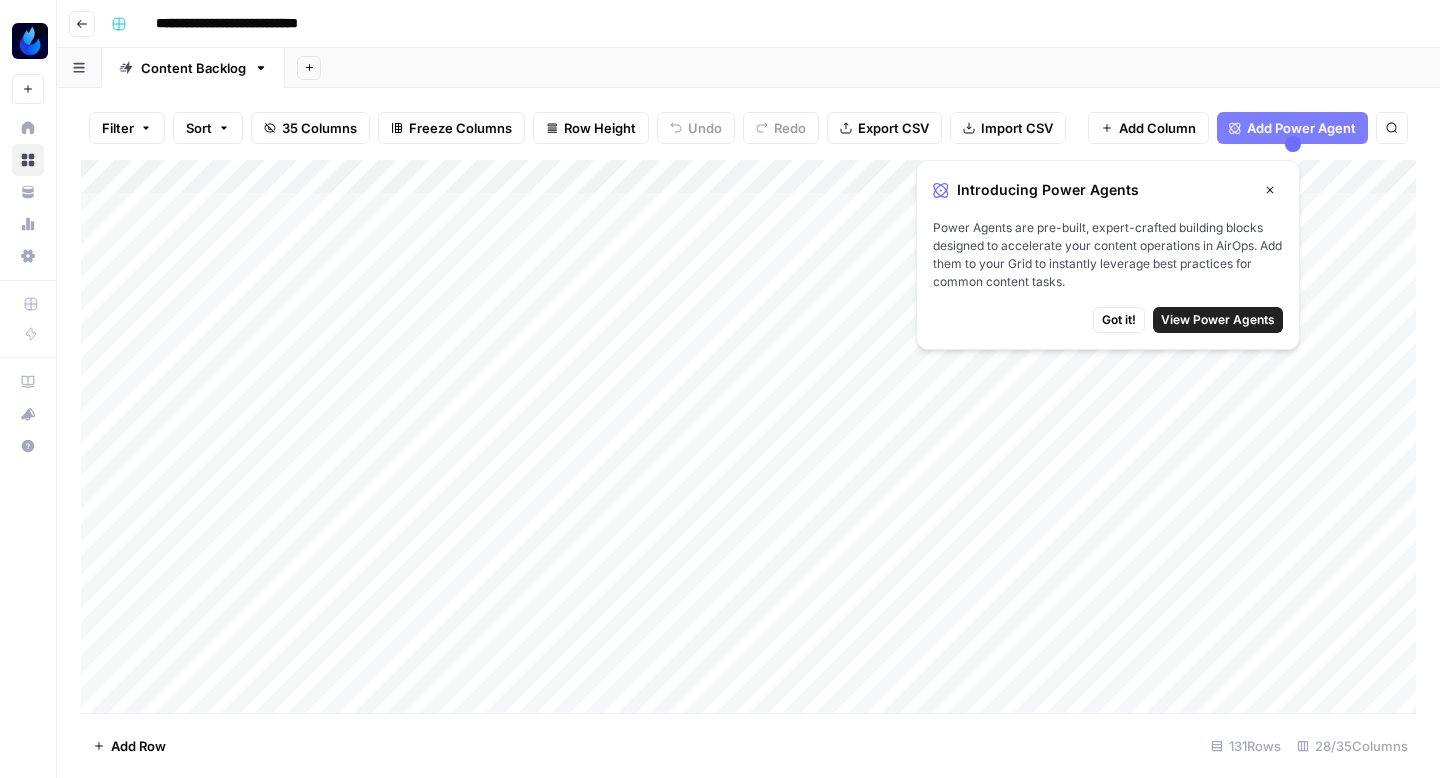 click on "Got it!" at bounding box center [1119, 320] 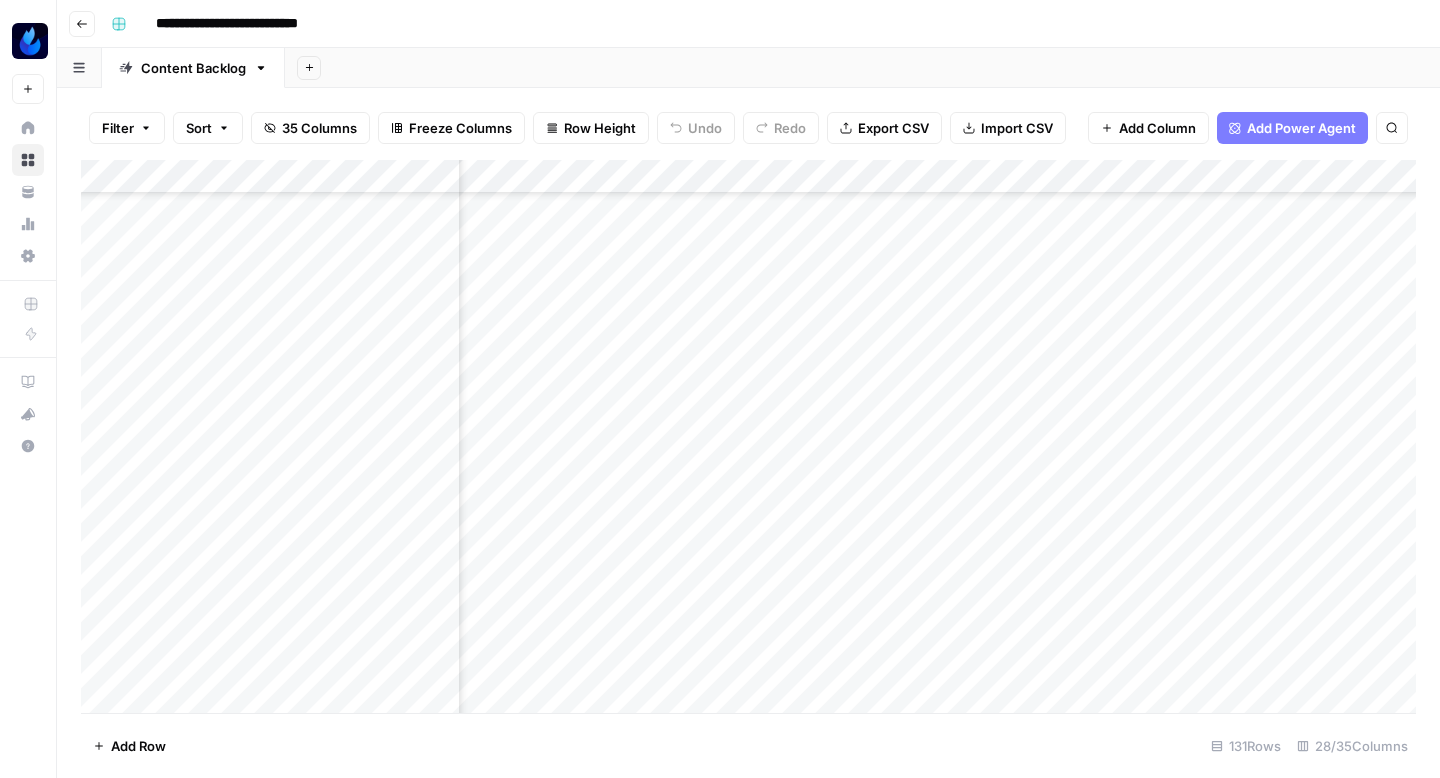 scroll, scrollTop: 4160, scrollLeft: 2635, axis: both 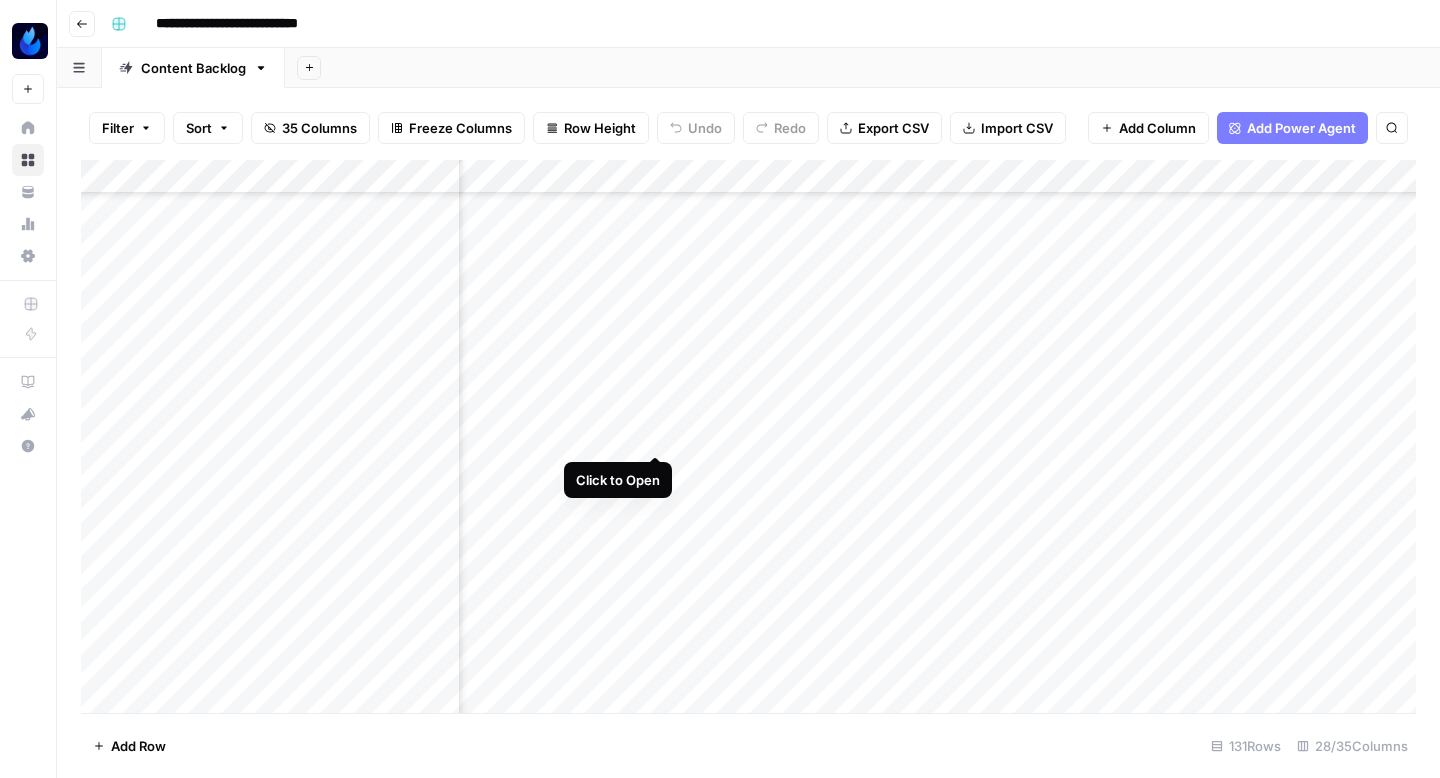 click on "Add Column" at bounding box center (748, 436) 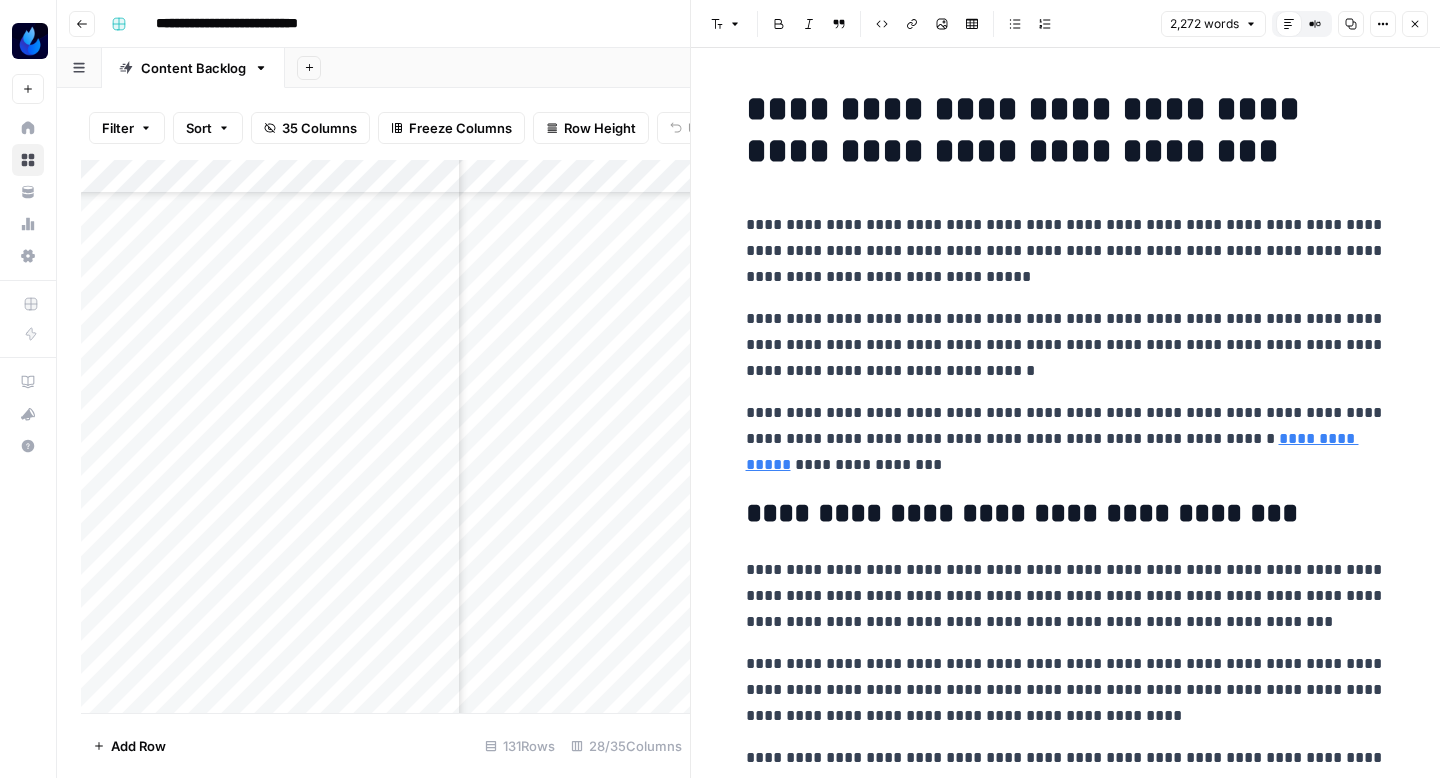 click 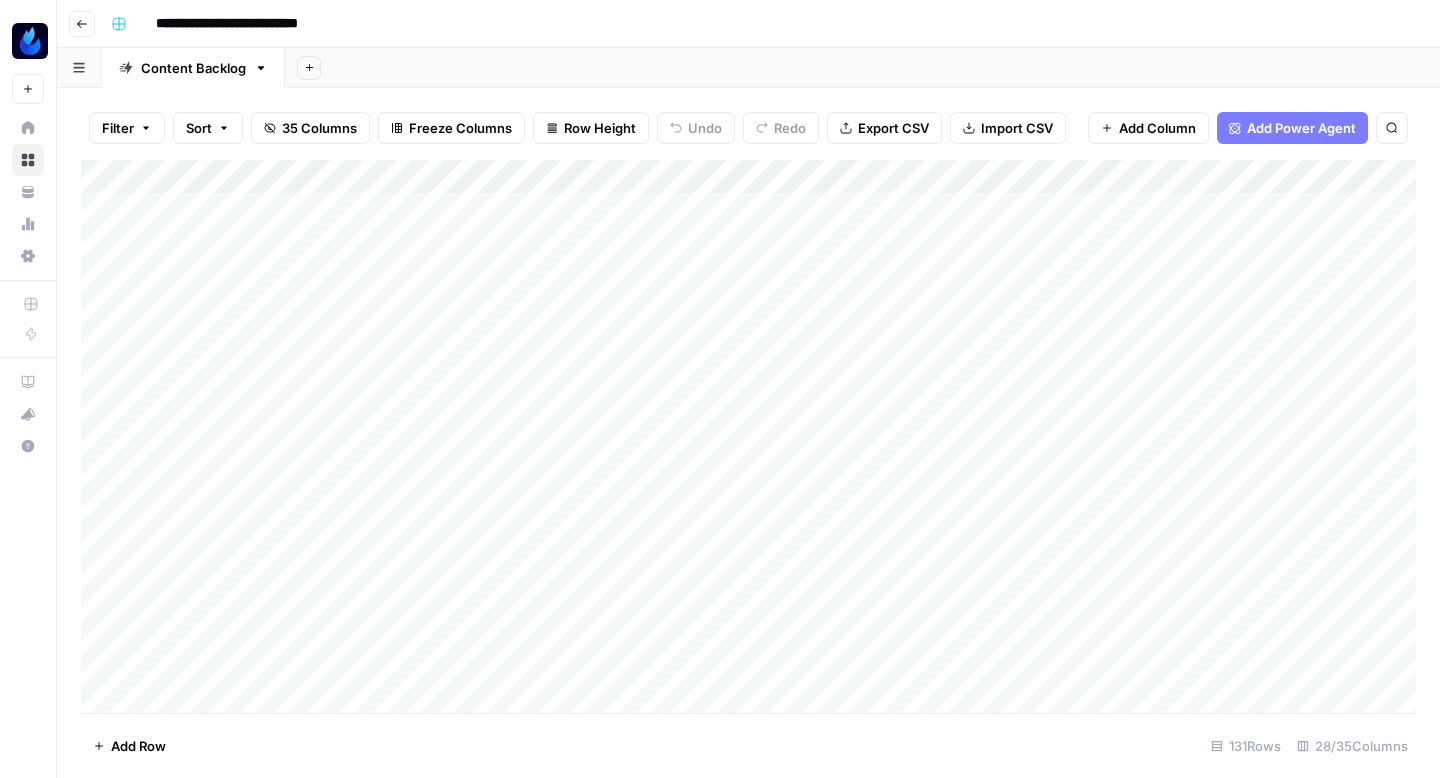 scroll, scrollTop: 0, scrollLeft: 0, axis: both 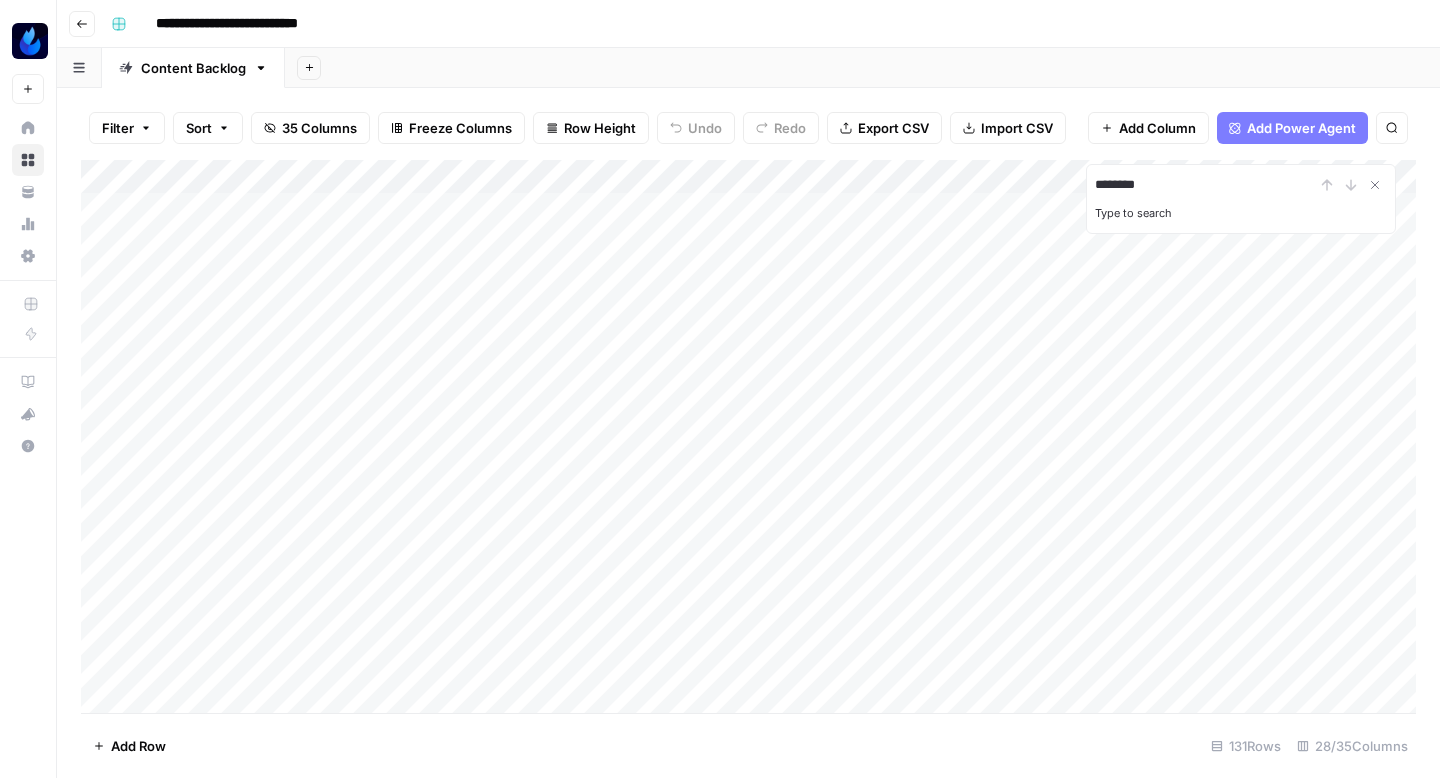 type on "********" 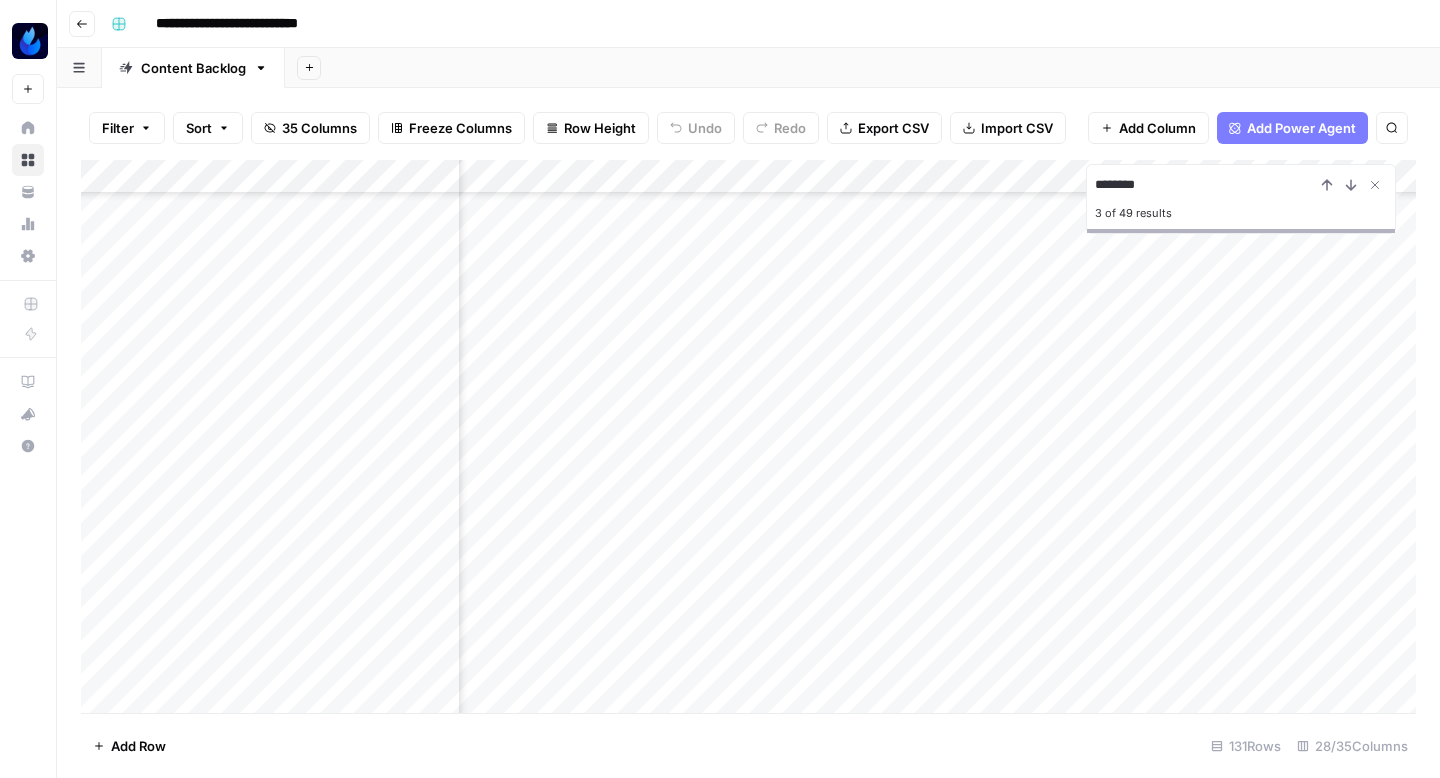 scroll, scrollTop: 2080, scrollLeft: 1052, axis: both 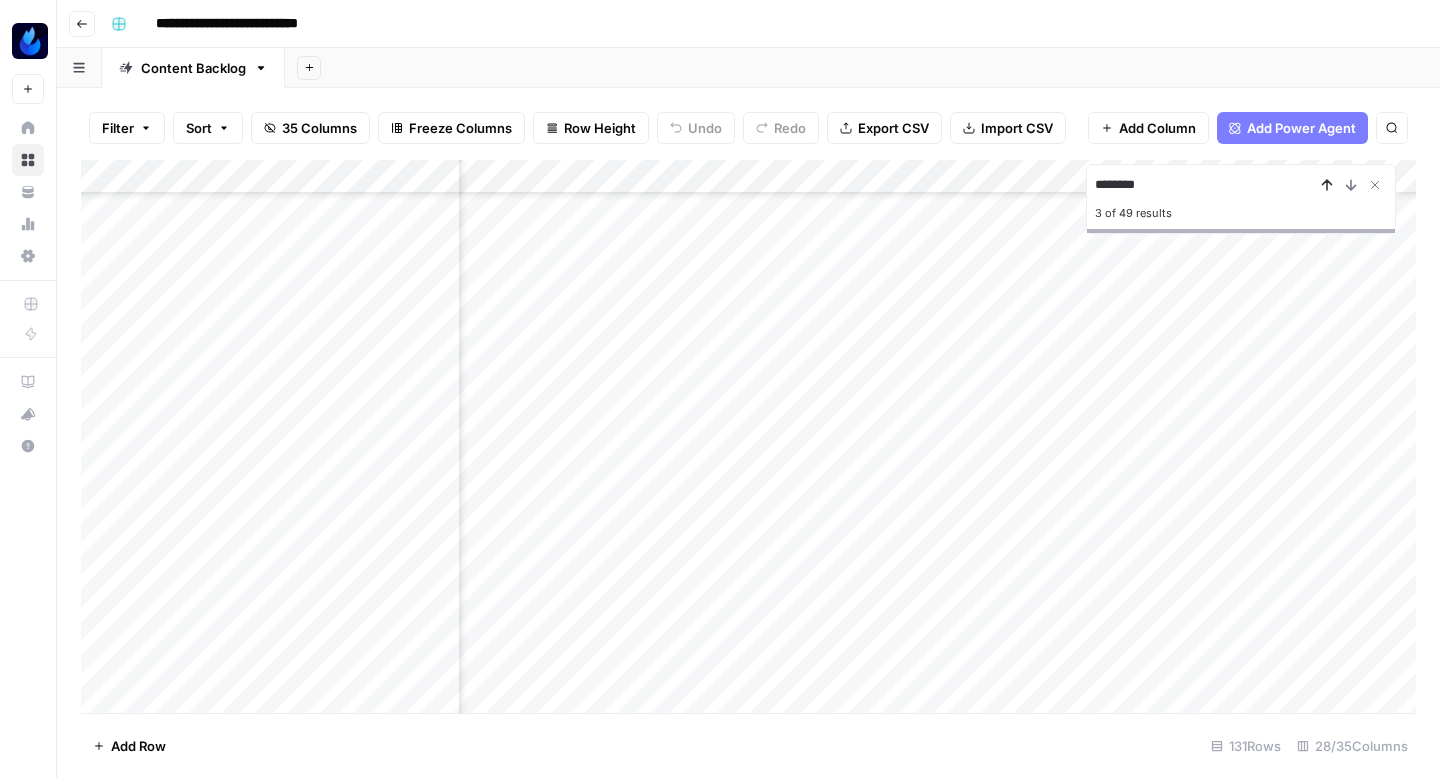 click 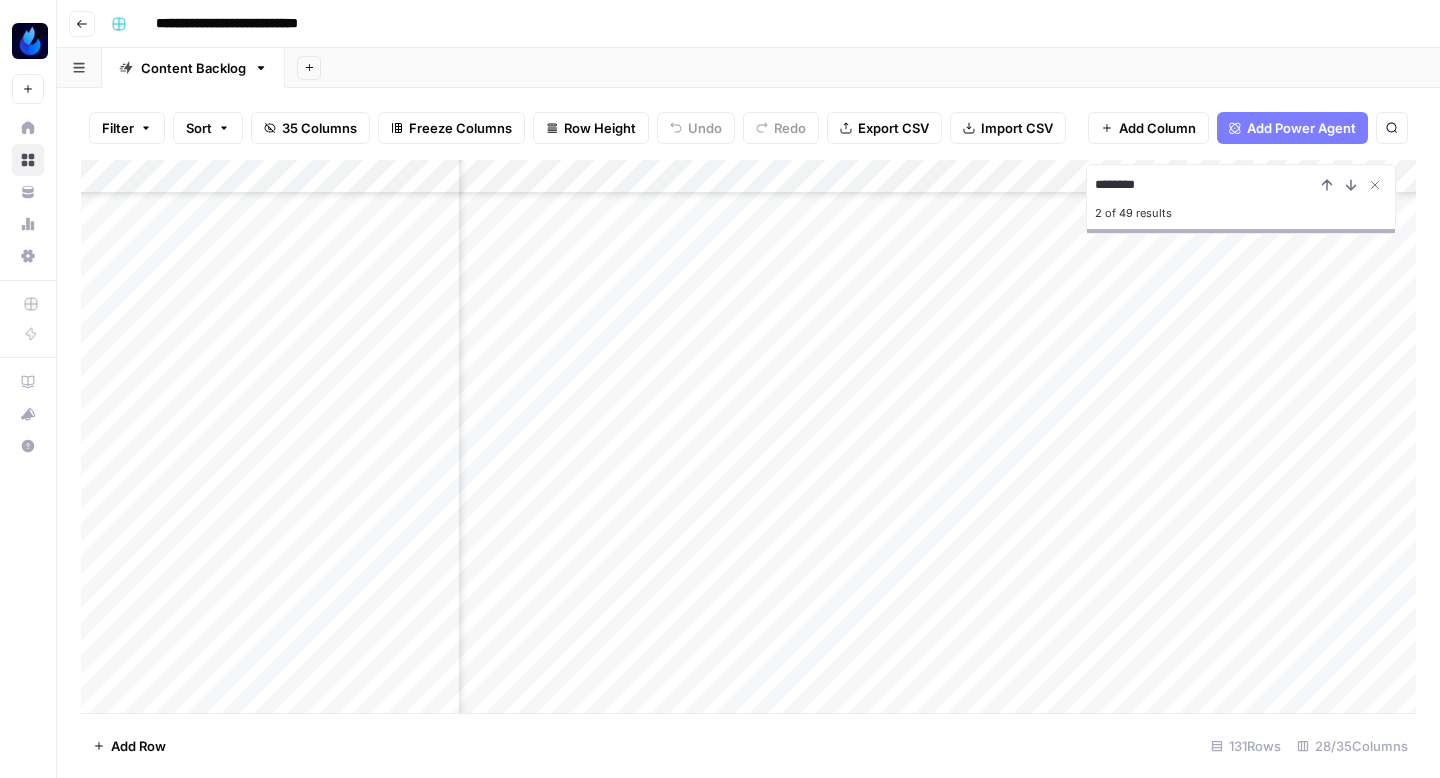 scroll, scrollTop: 2381, scrollLeft: 2542, axis: both 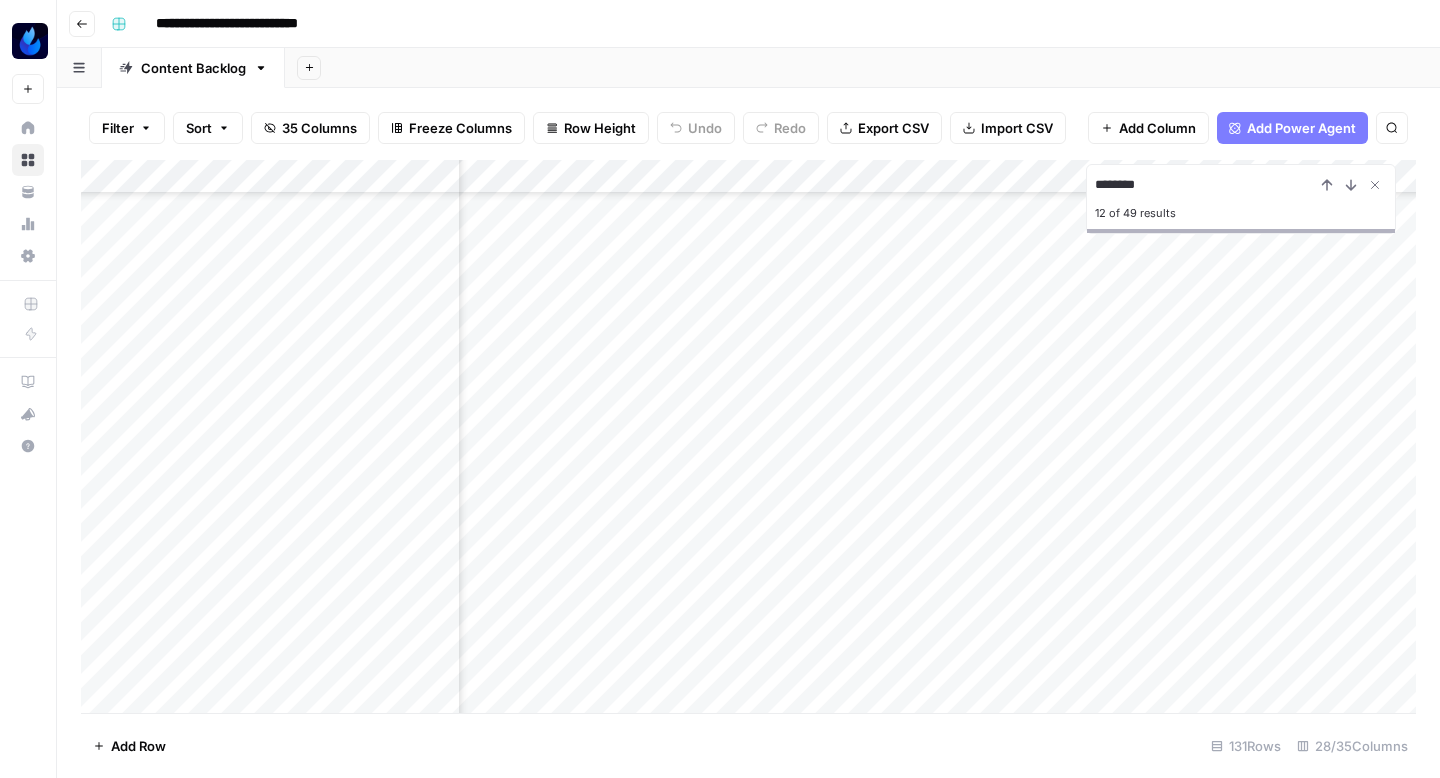 click on "Add Column" at bounding box center (748, 436) 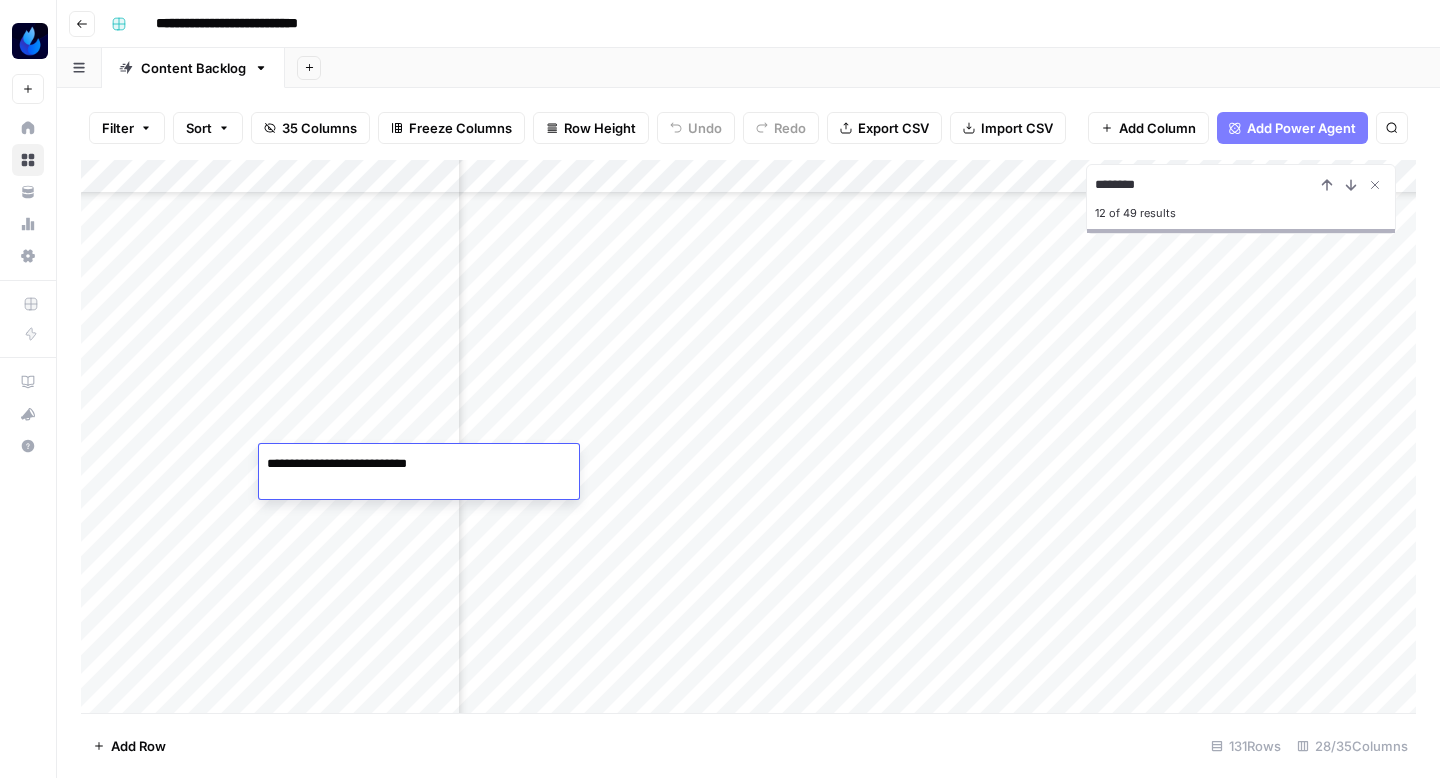 click on "**********" at bounding box center [419, 464] 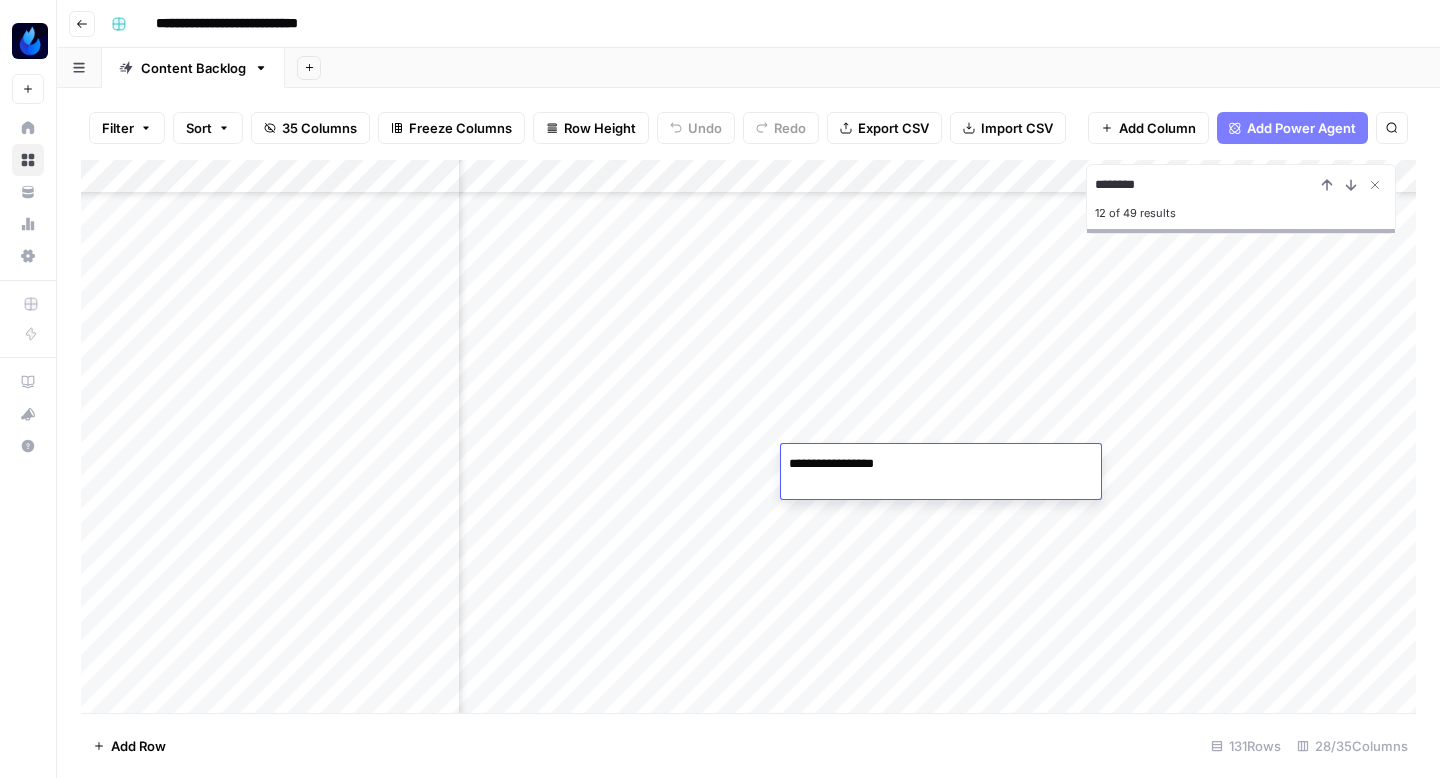 type on "**********" 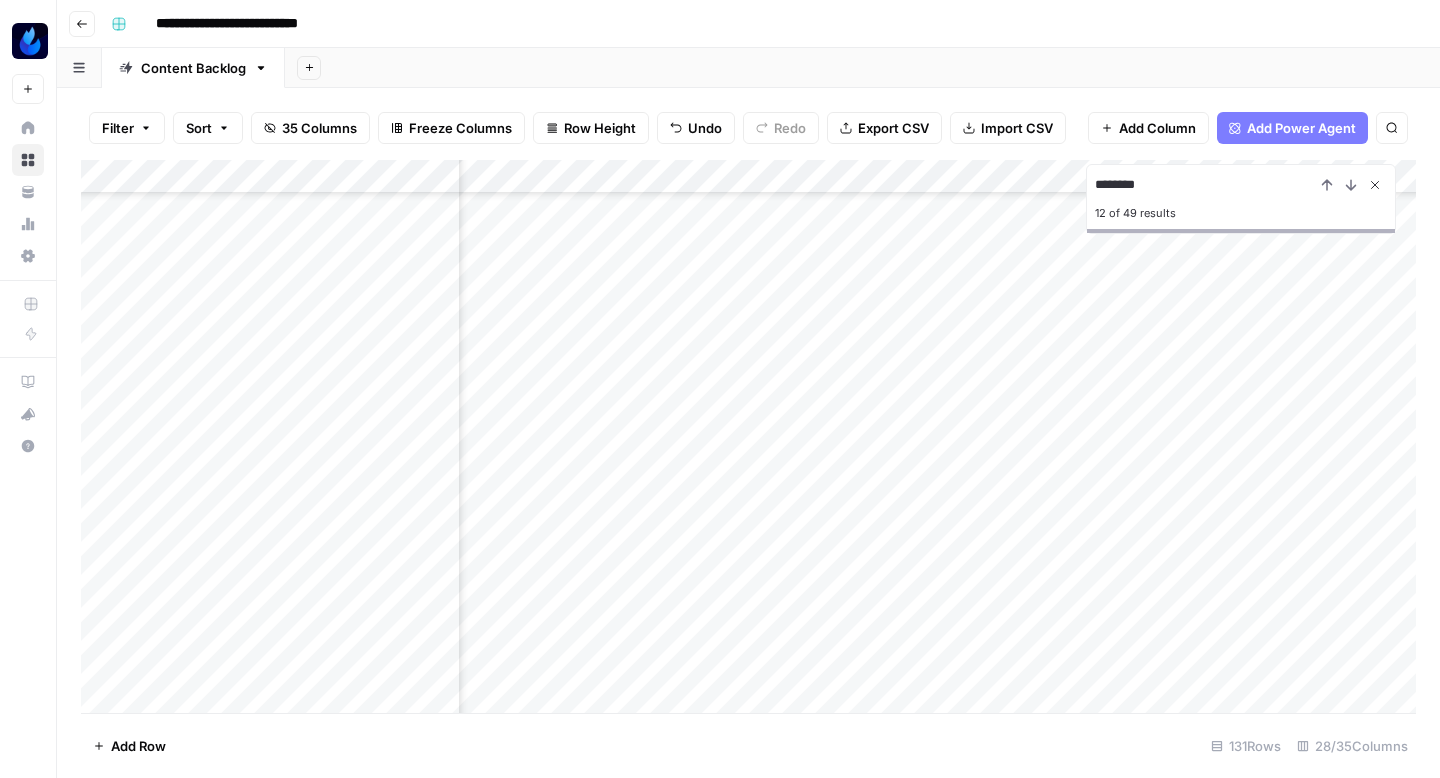 click 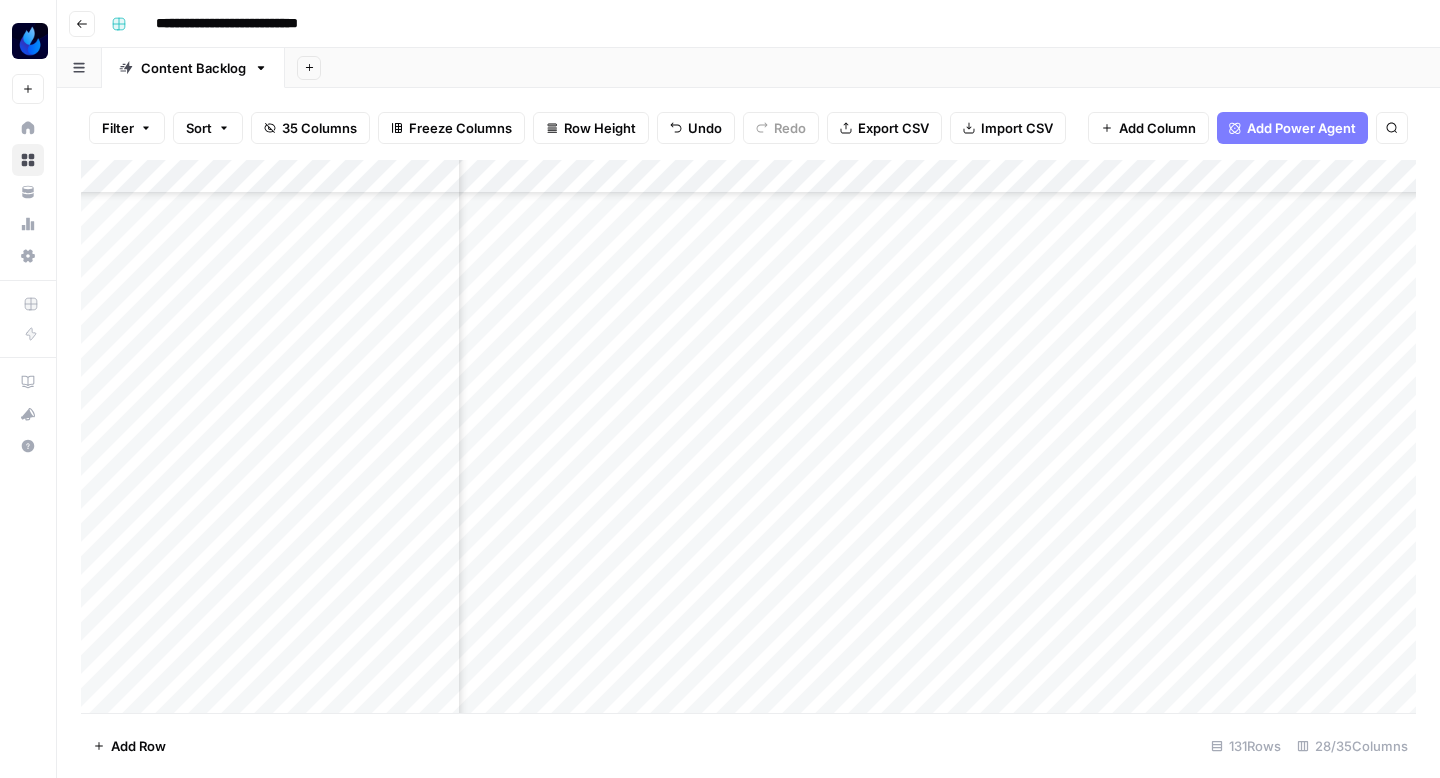 click on "Add Column" at bounding box center [748, 436] 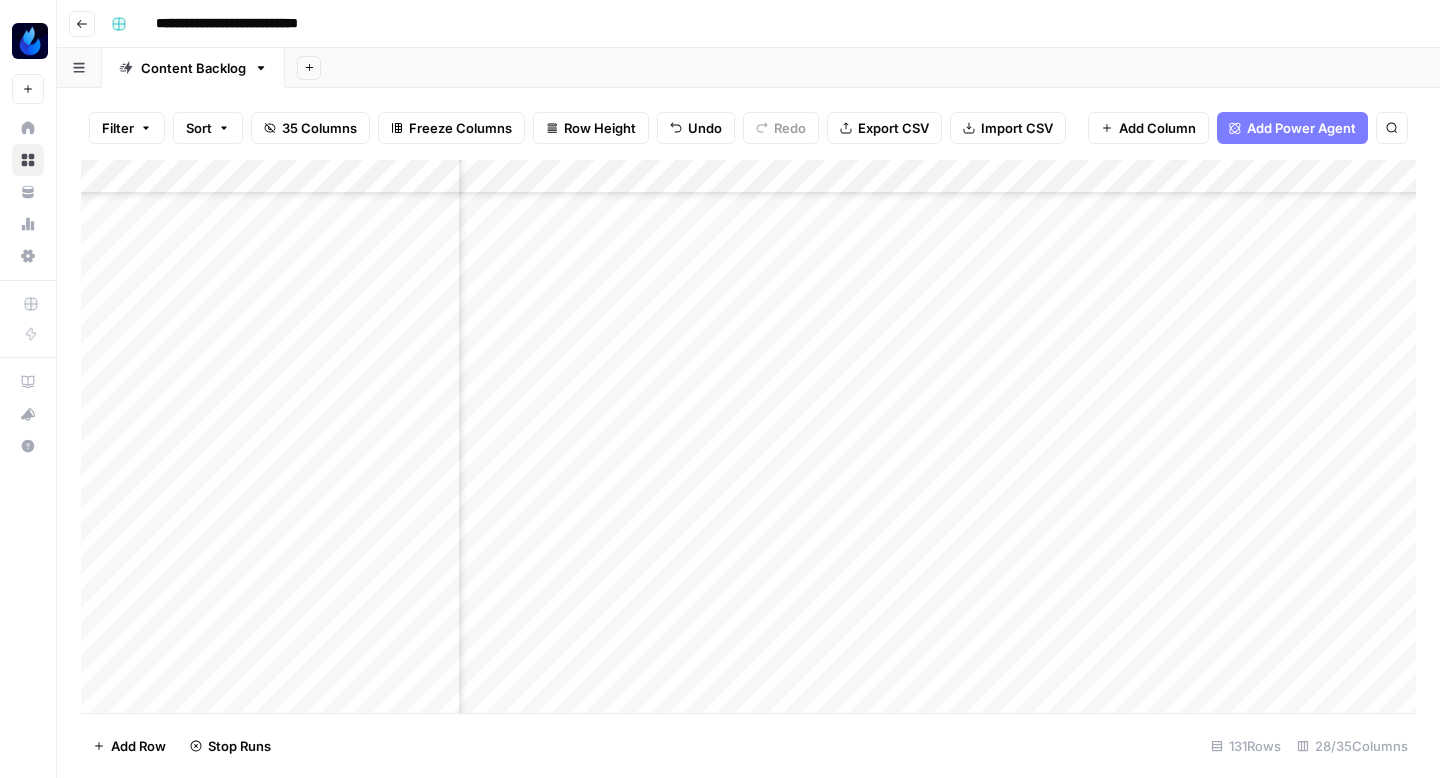 scroll, scrollTop: 4115, scrollLeft: 3117, axis: both 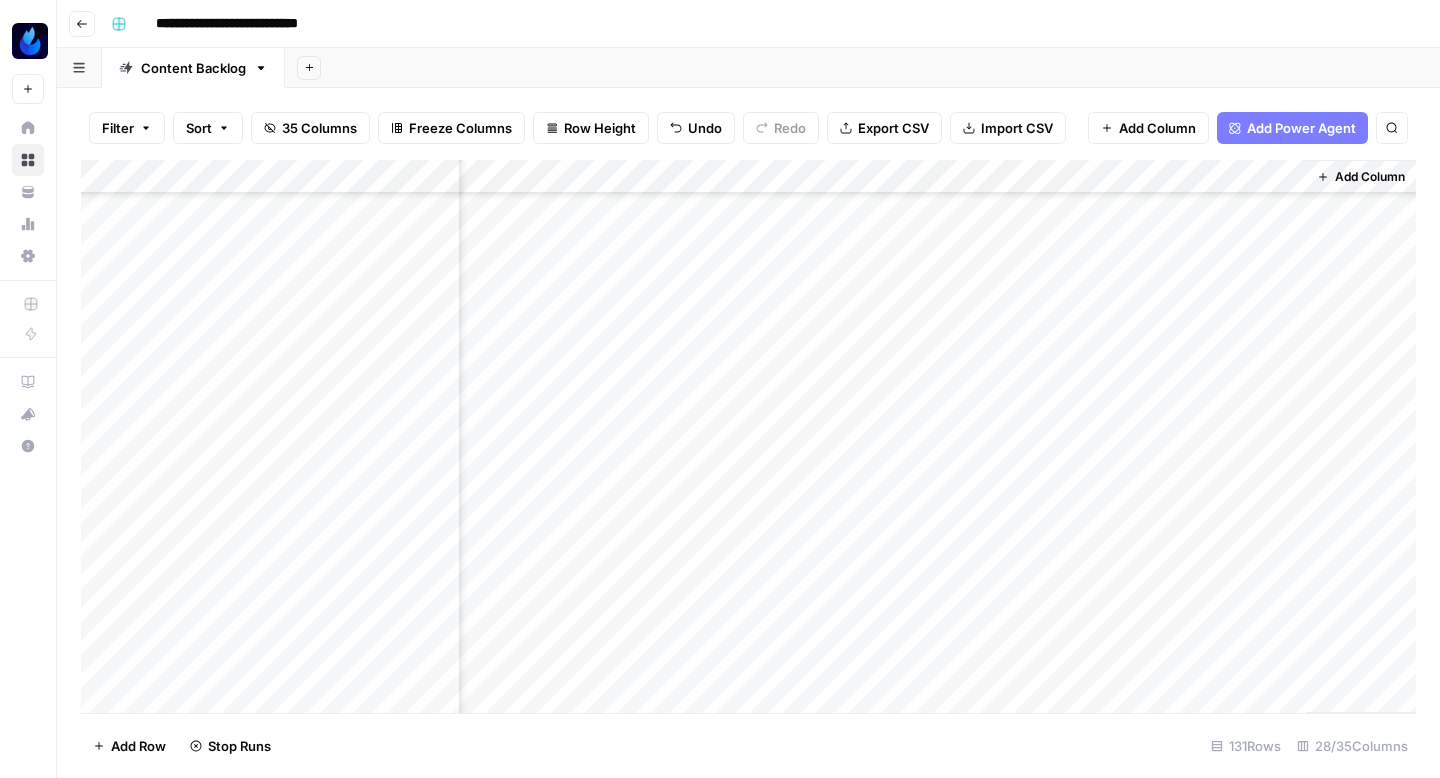 click on "Add Column" at bounding box center (748, 436) 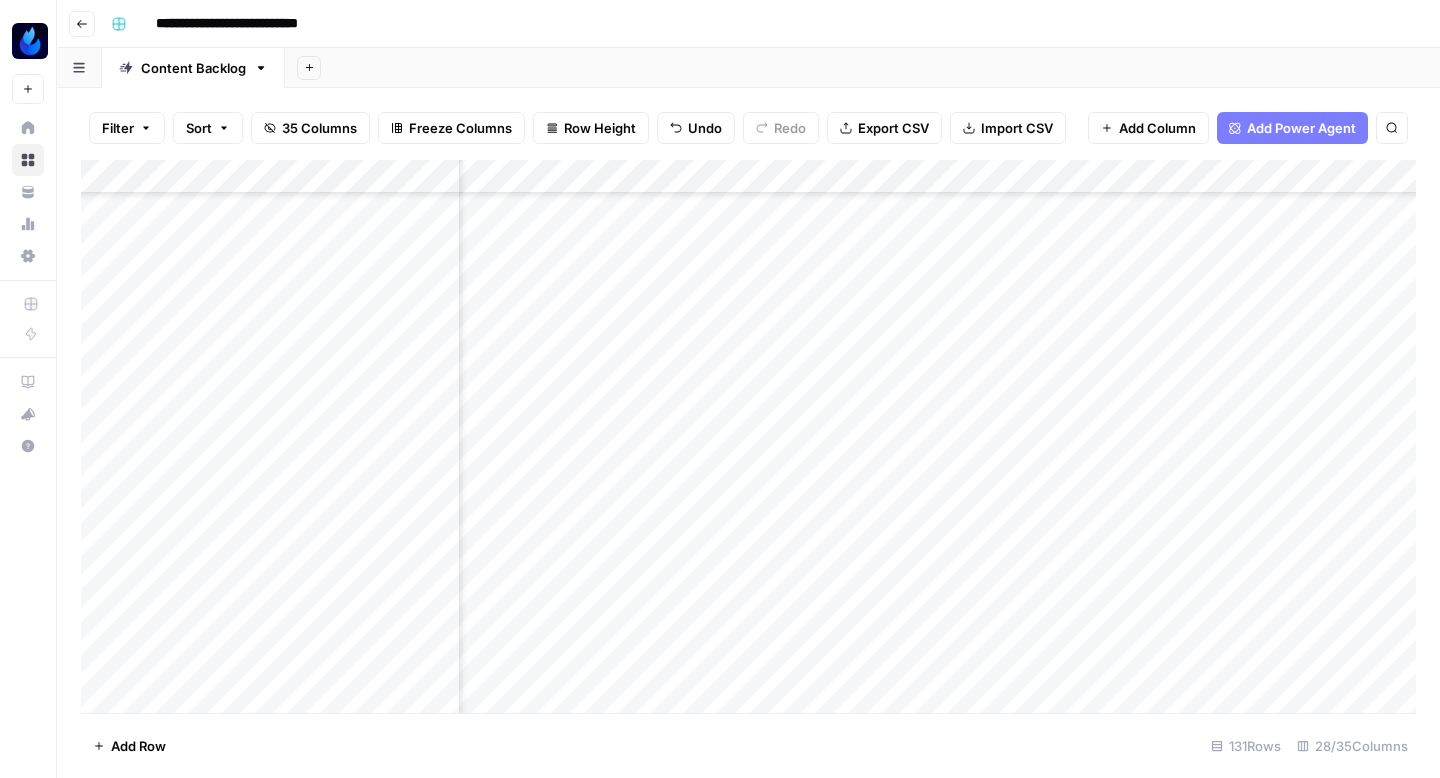 scroll, scrollTop: 4114, scrollLeft: 3325, axis: both 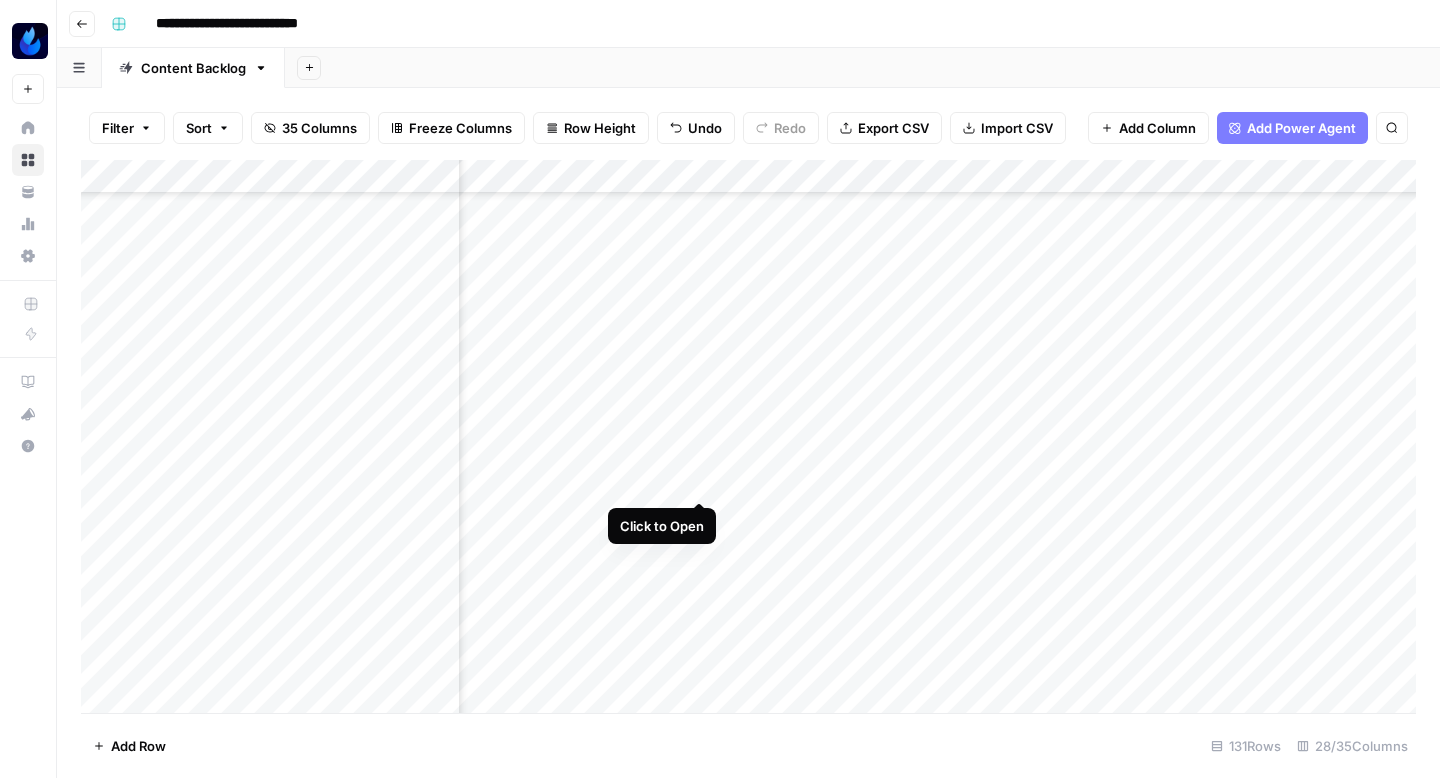 click on "Add Column" at bounding box center (748, 436) 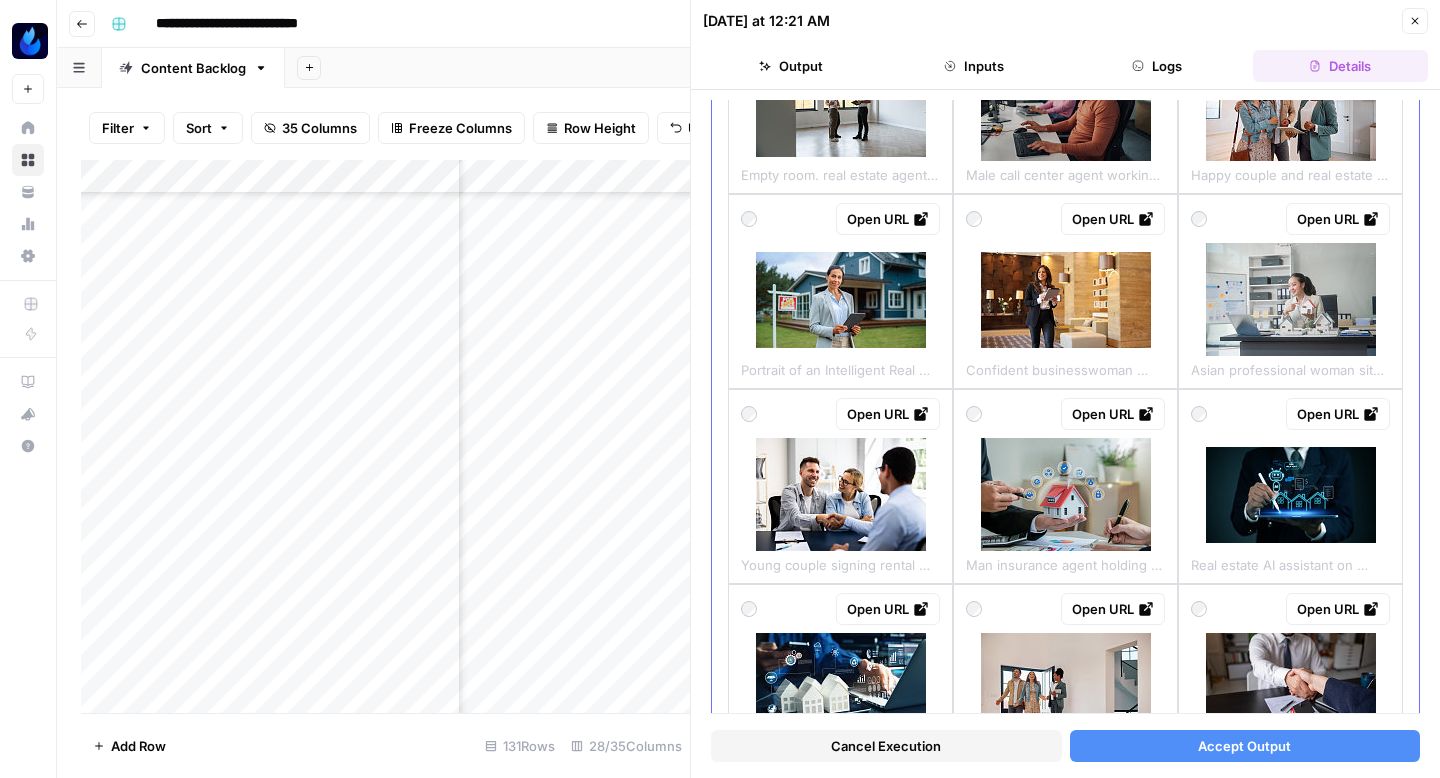 scroll, scrollTop: 847, scrollLeft: 0, axis: vertical 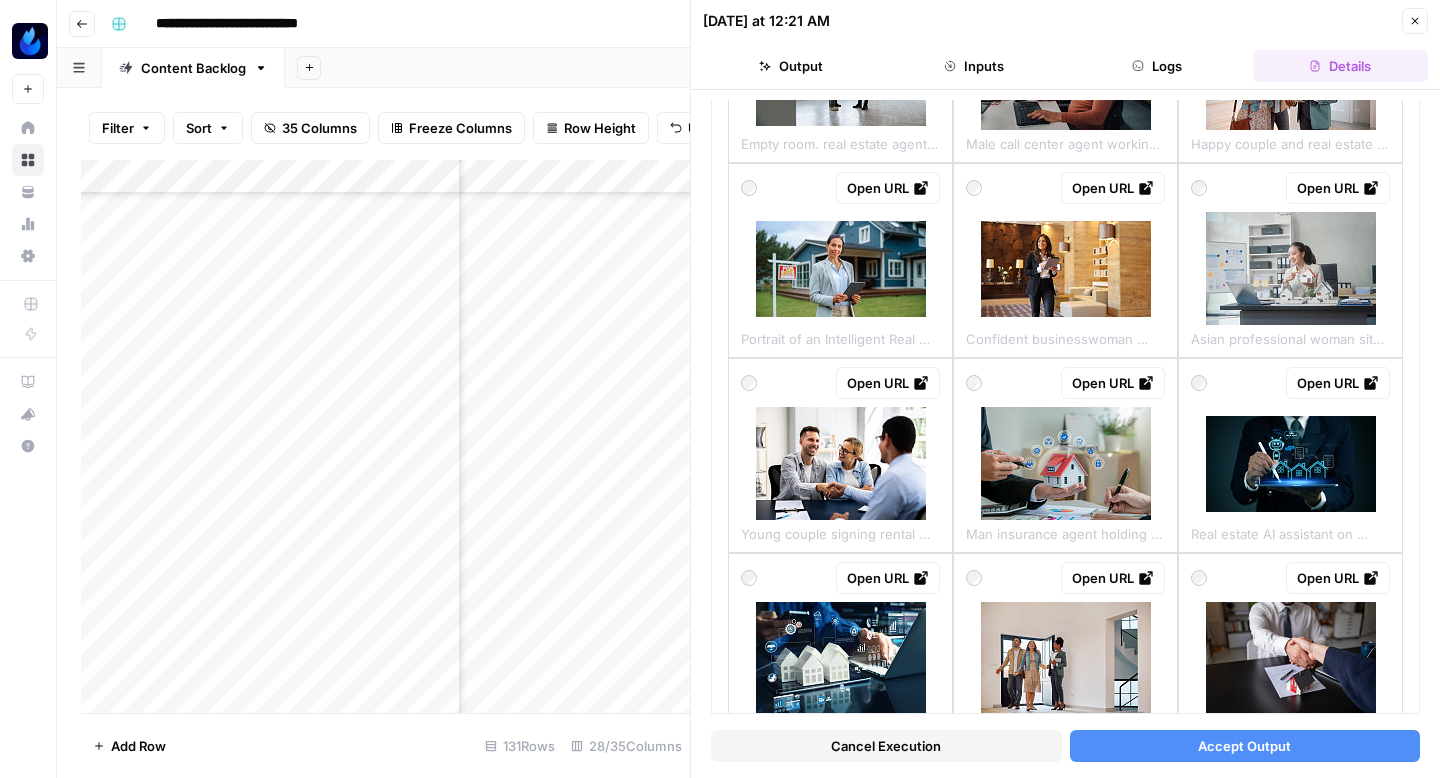 click on "Add Column" at bounding box center (385, 436) 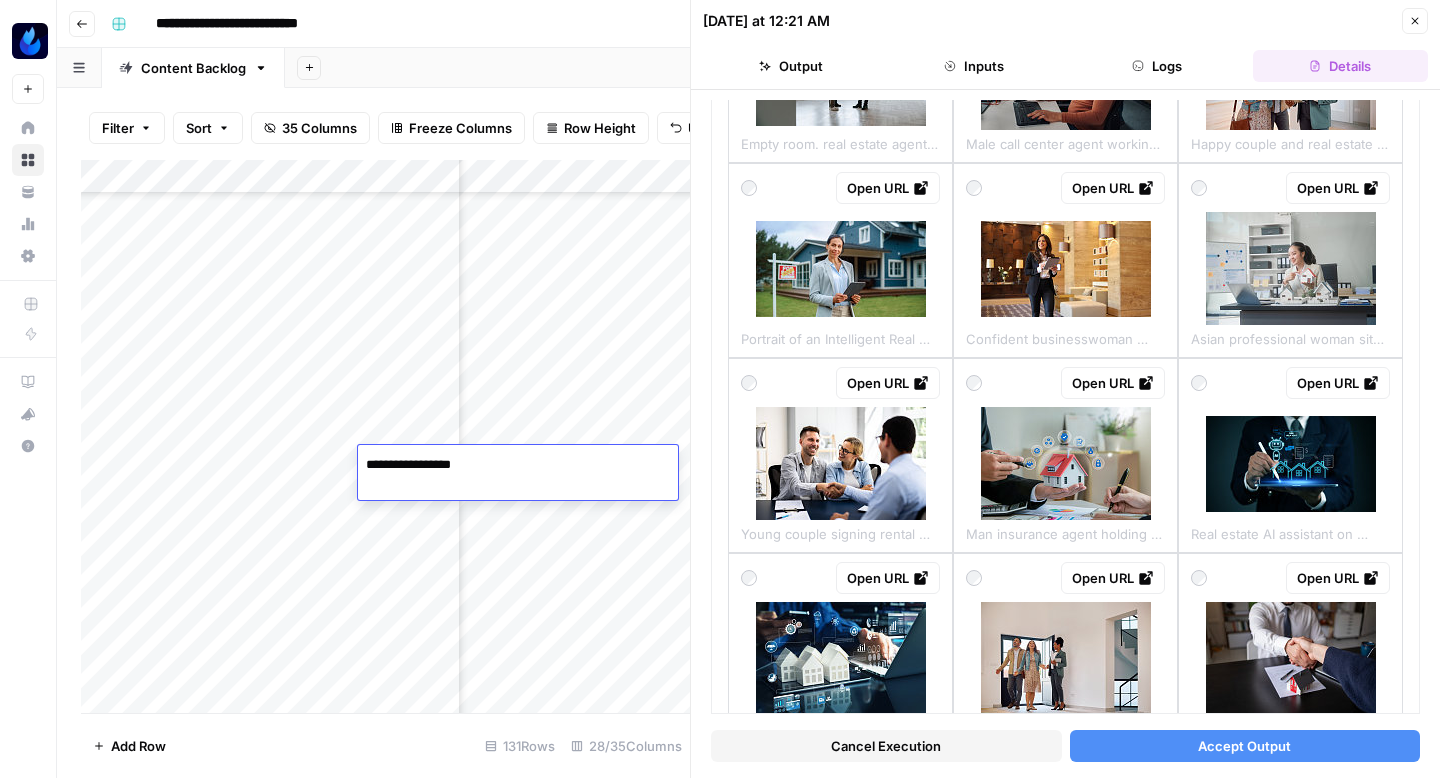 click on "**********" at bounding box center [518, 465] 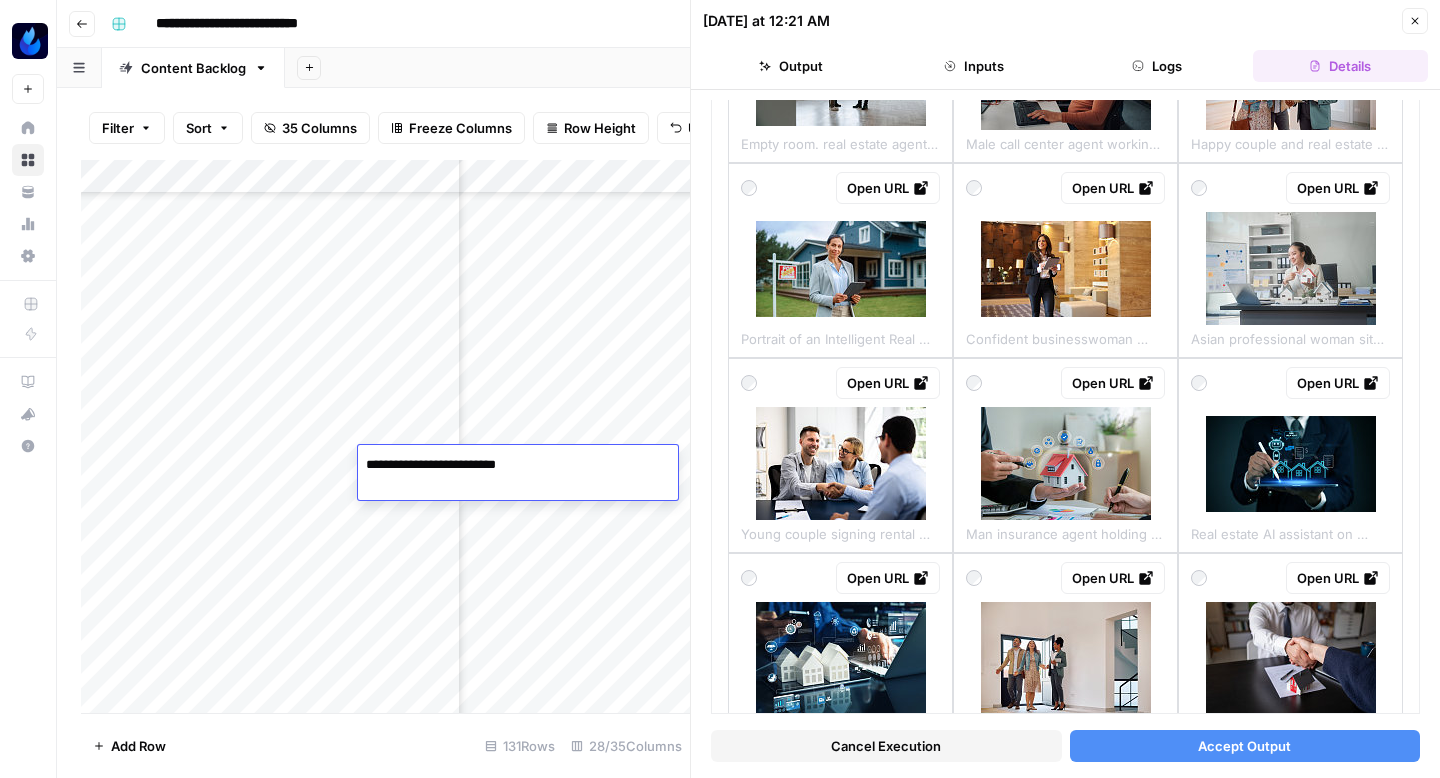 type on "**********" 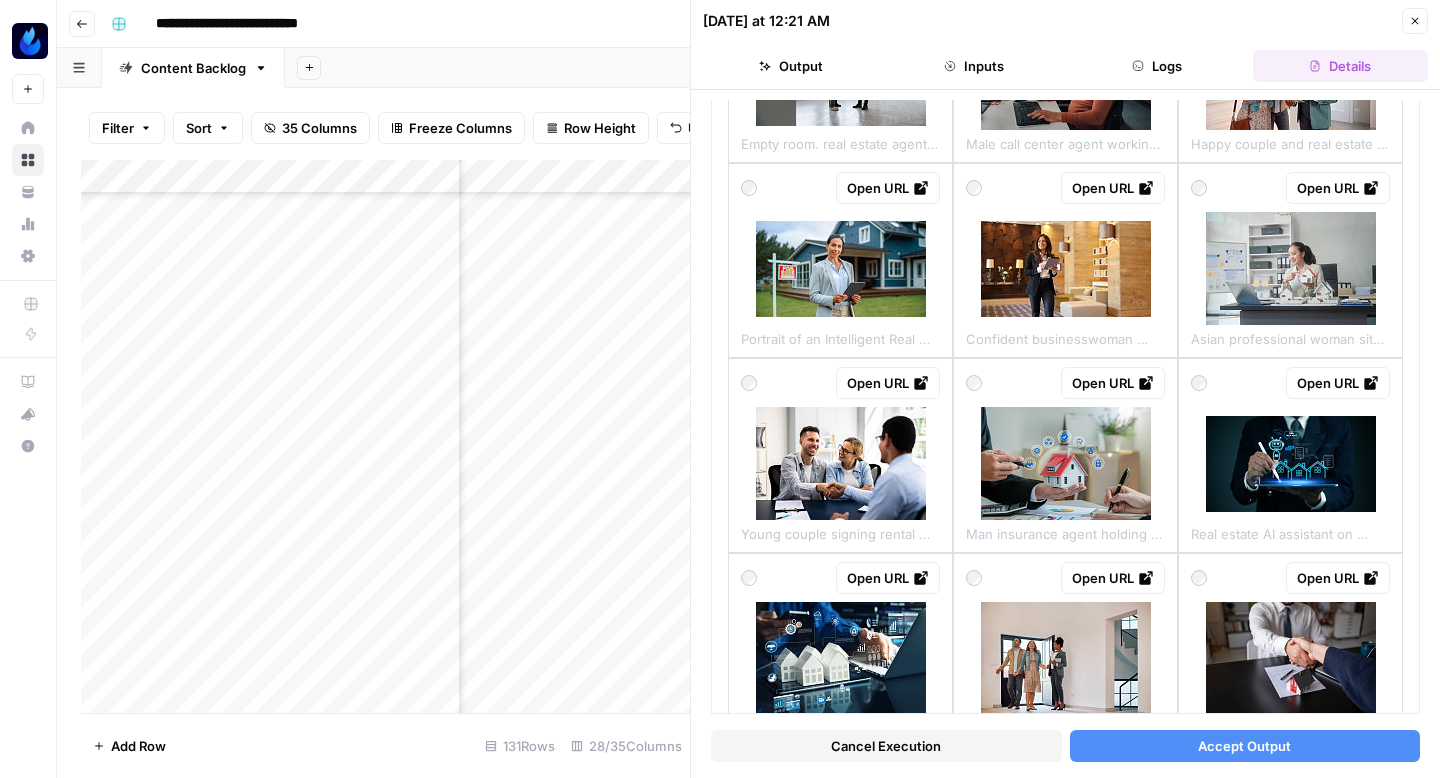 scroll, scrollTop: 4114, scrollLeft: 3225, axis: both 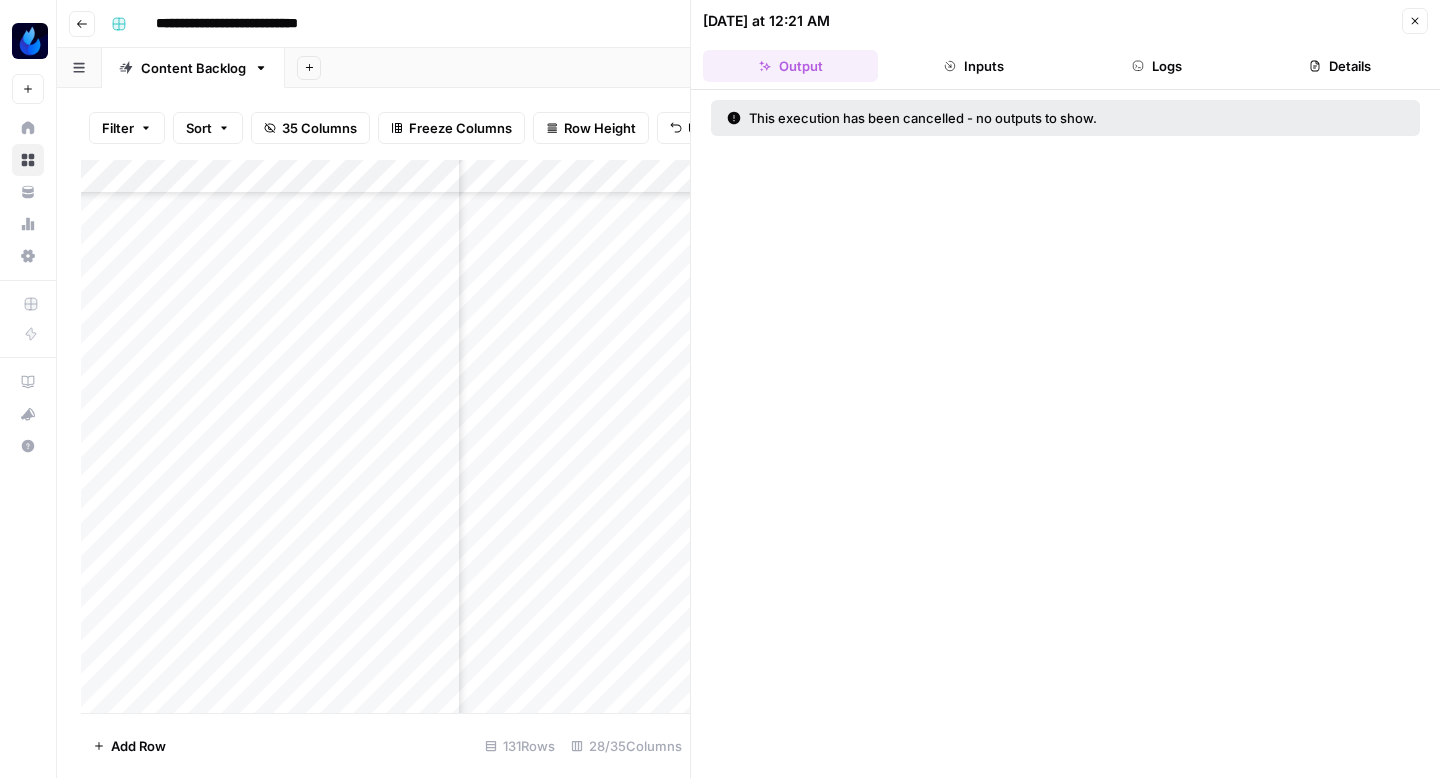 click on "Close" at bounding box center (1415, 21) 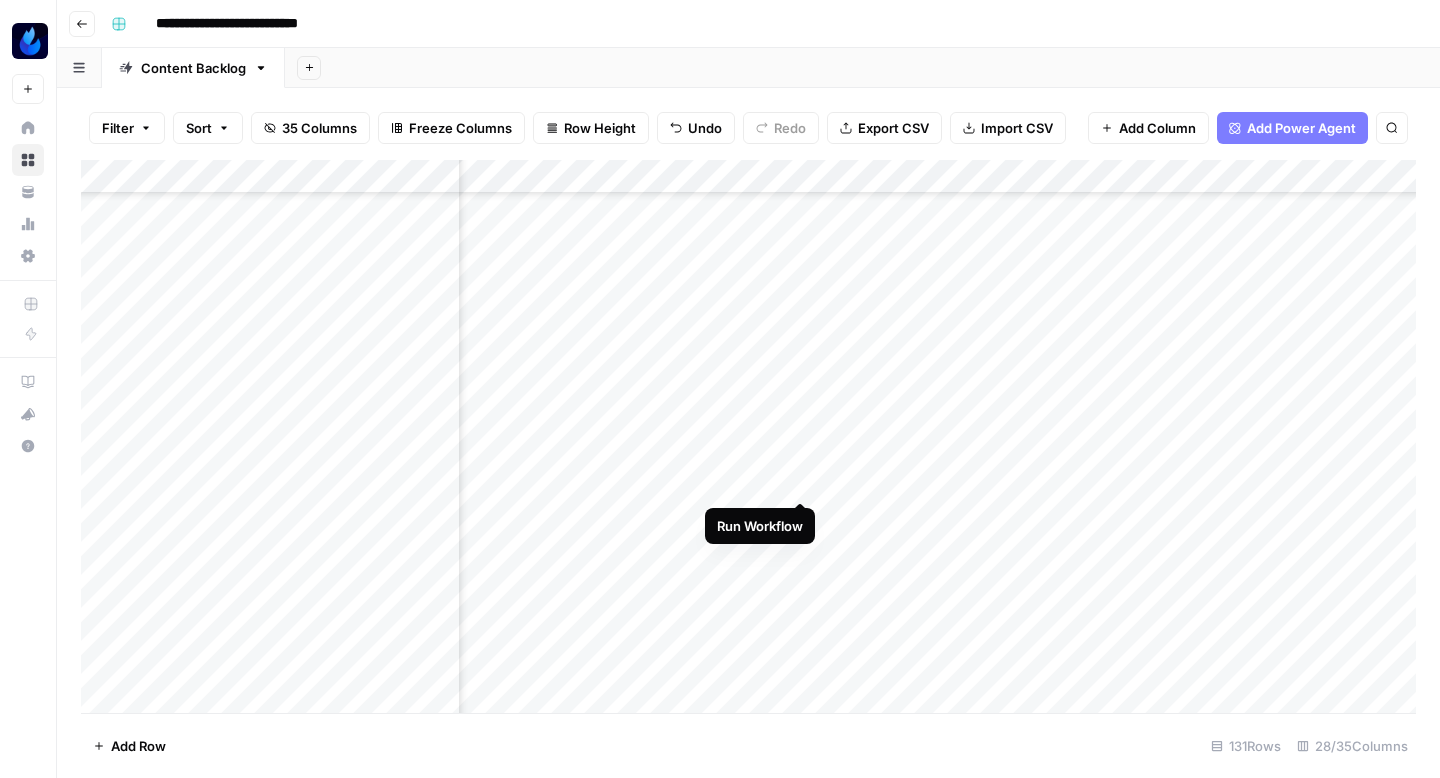 click on "Add Column" at bounding box center (748, 436) 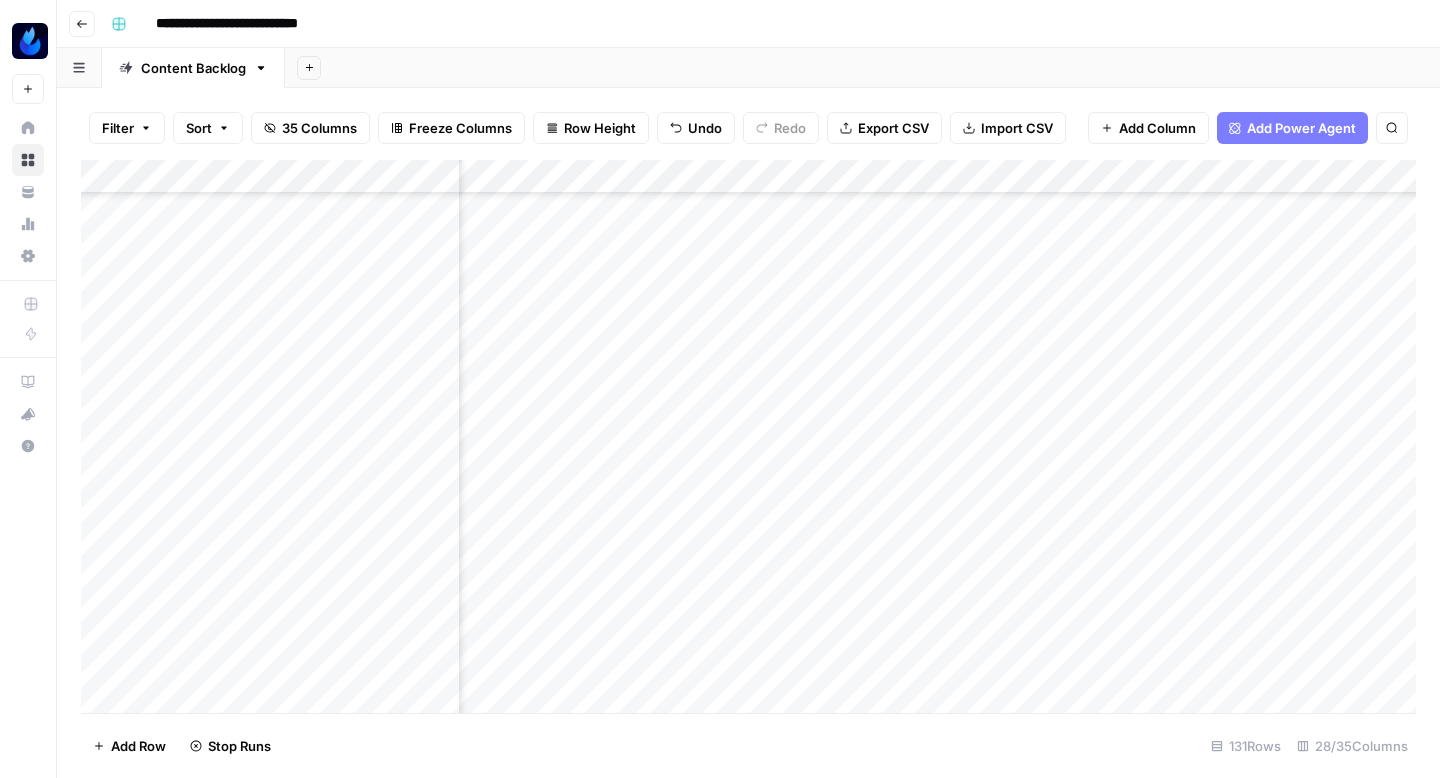 scroll, scrollTop: 4114, scrollLeft: 3348, axis: both 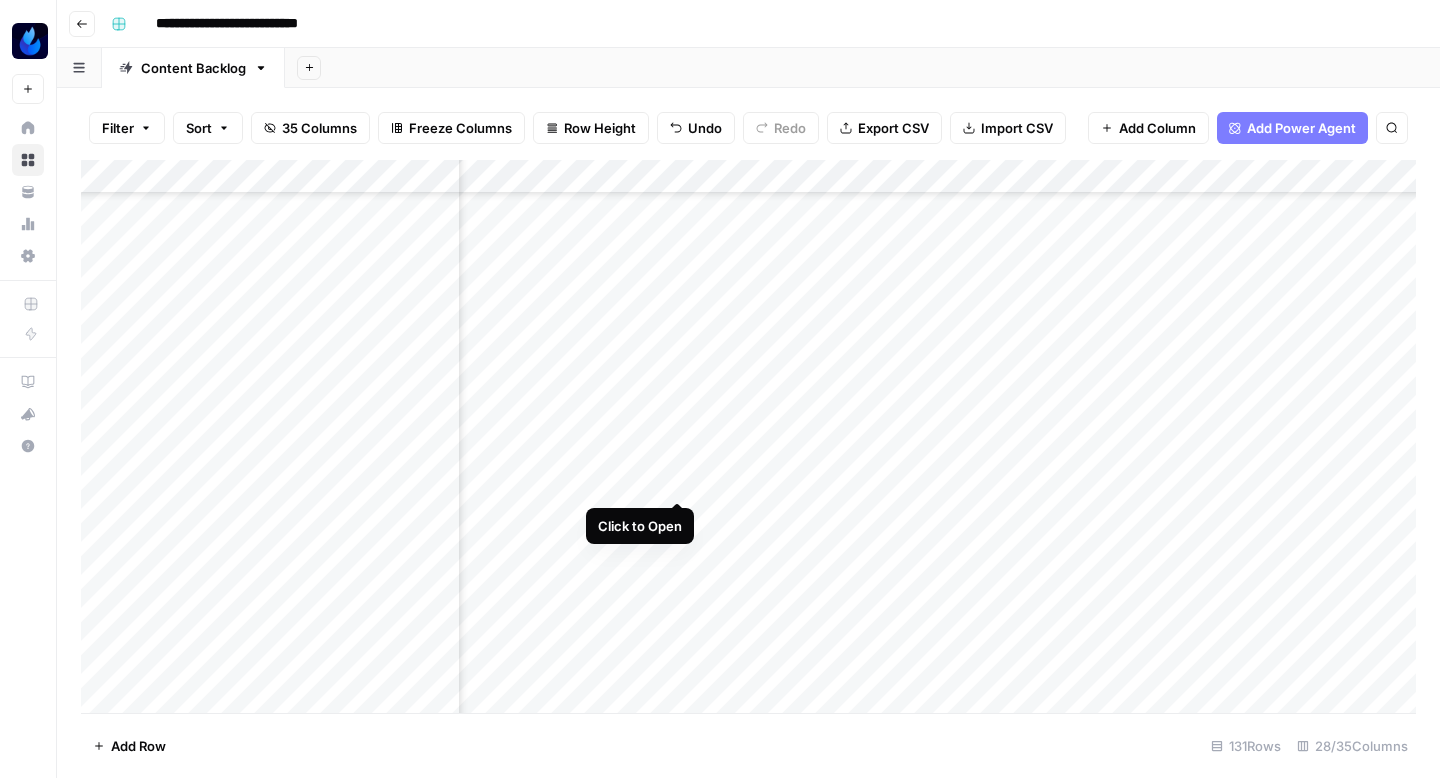 click on "Add Column" at bounding box center (748, 436) 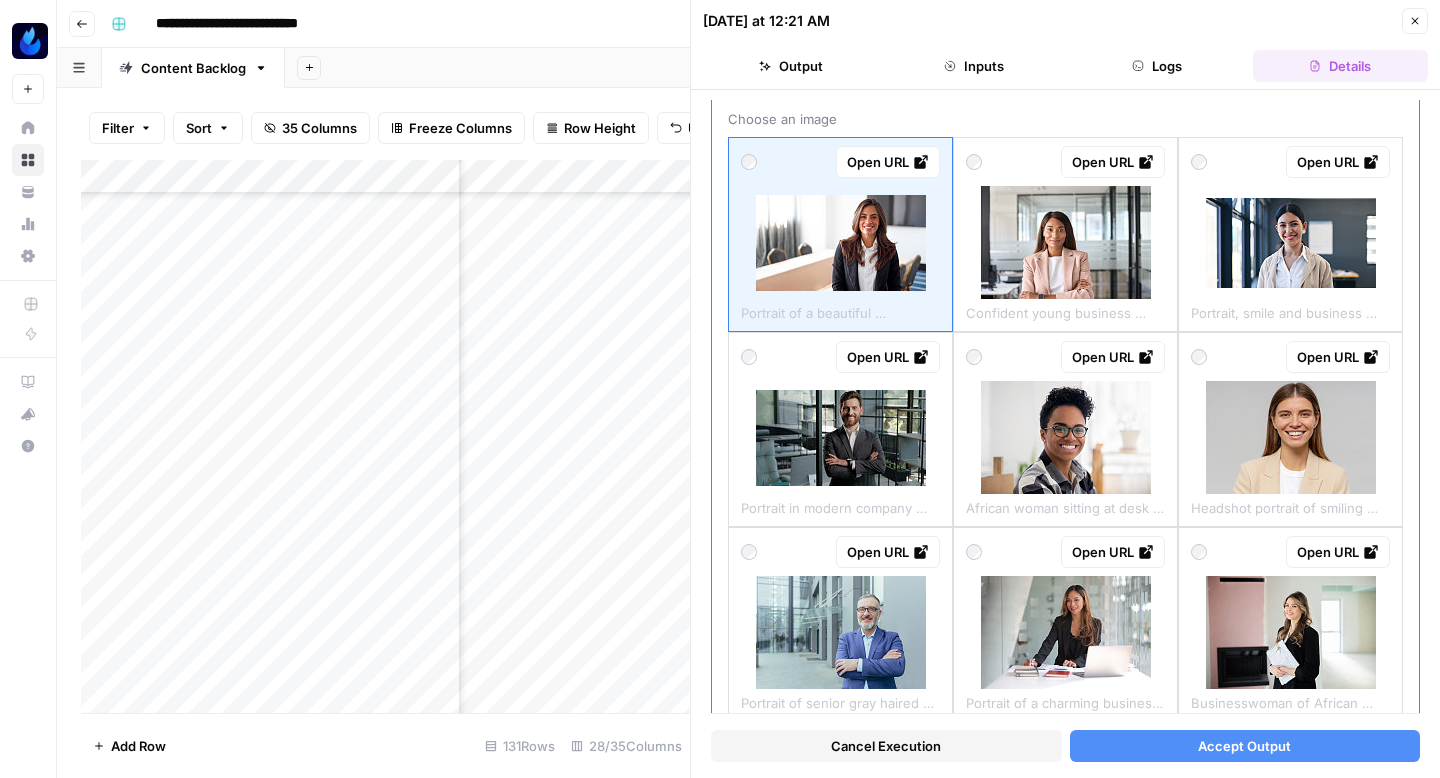 scroll, scrollTop: 0, scrollLeft: 0, axis: both 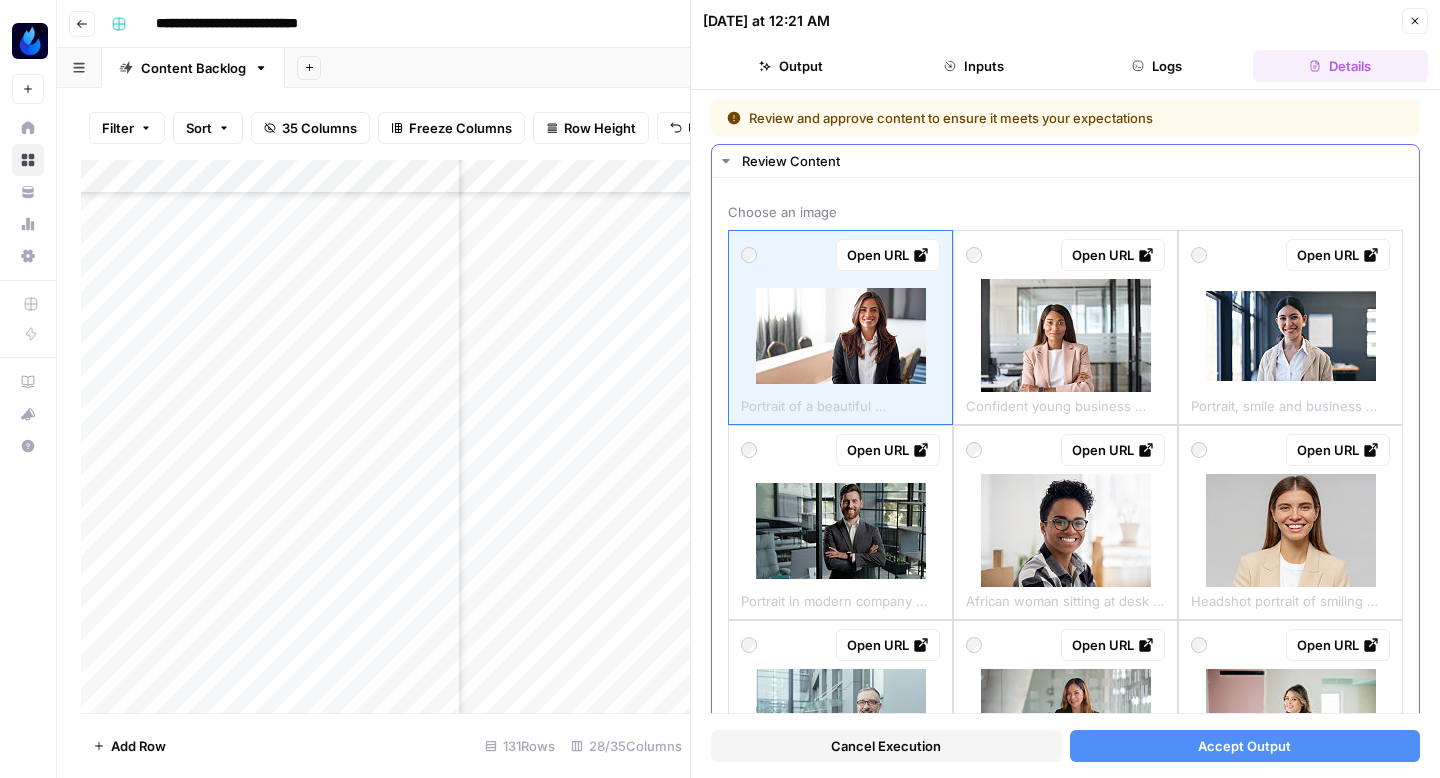 click at bounding box center (1066, 335) 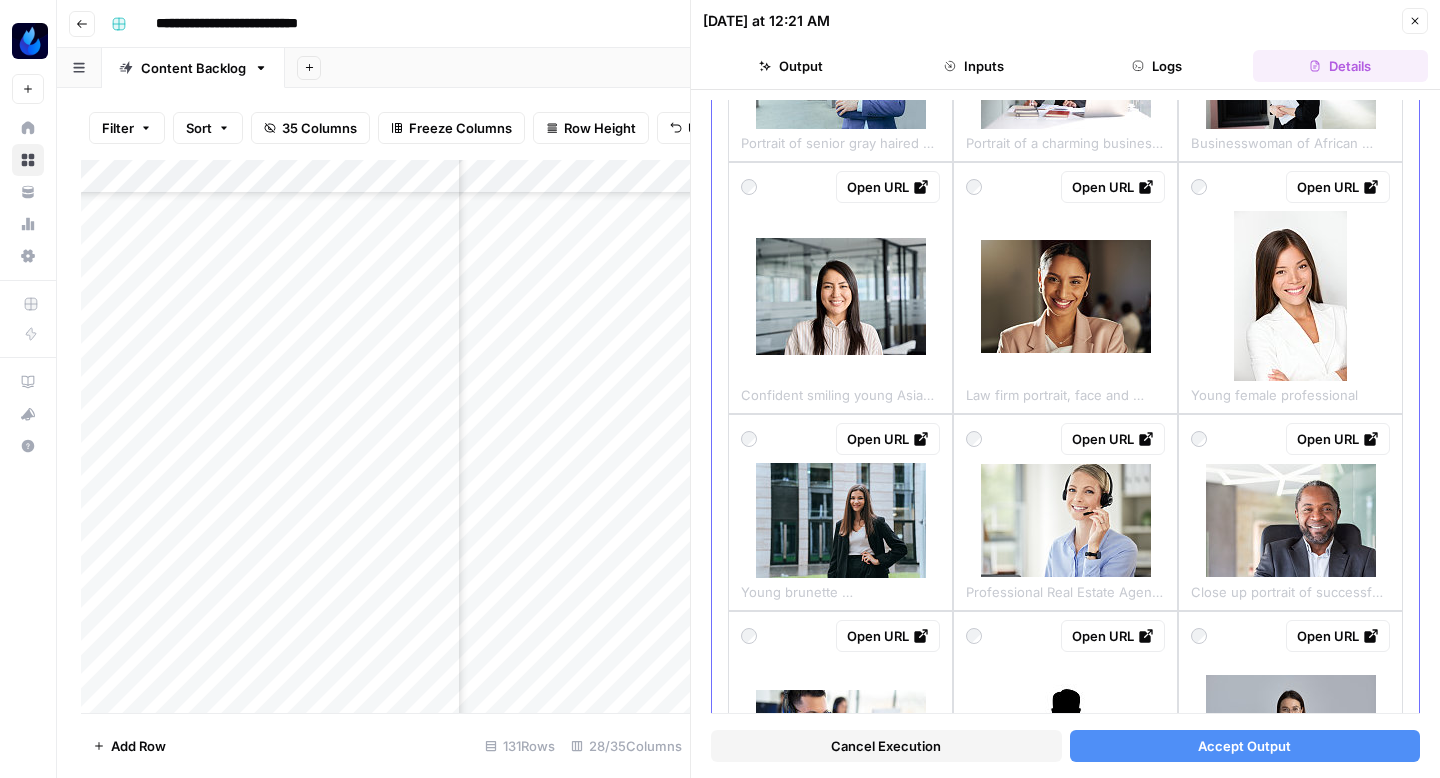 scroll, scrollTop: 720, scrollLeft: 0, axis: vertical 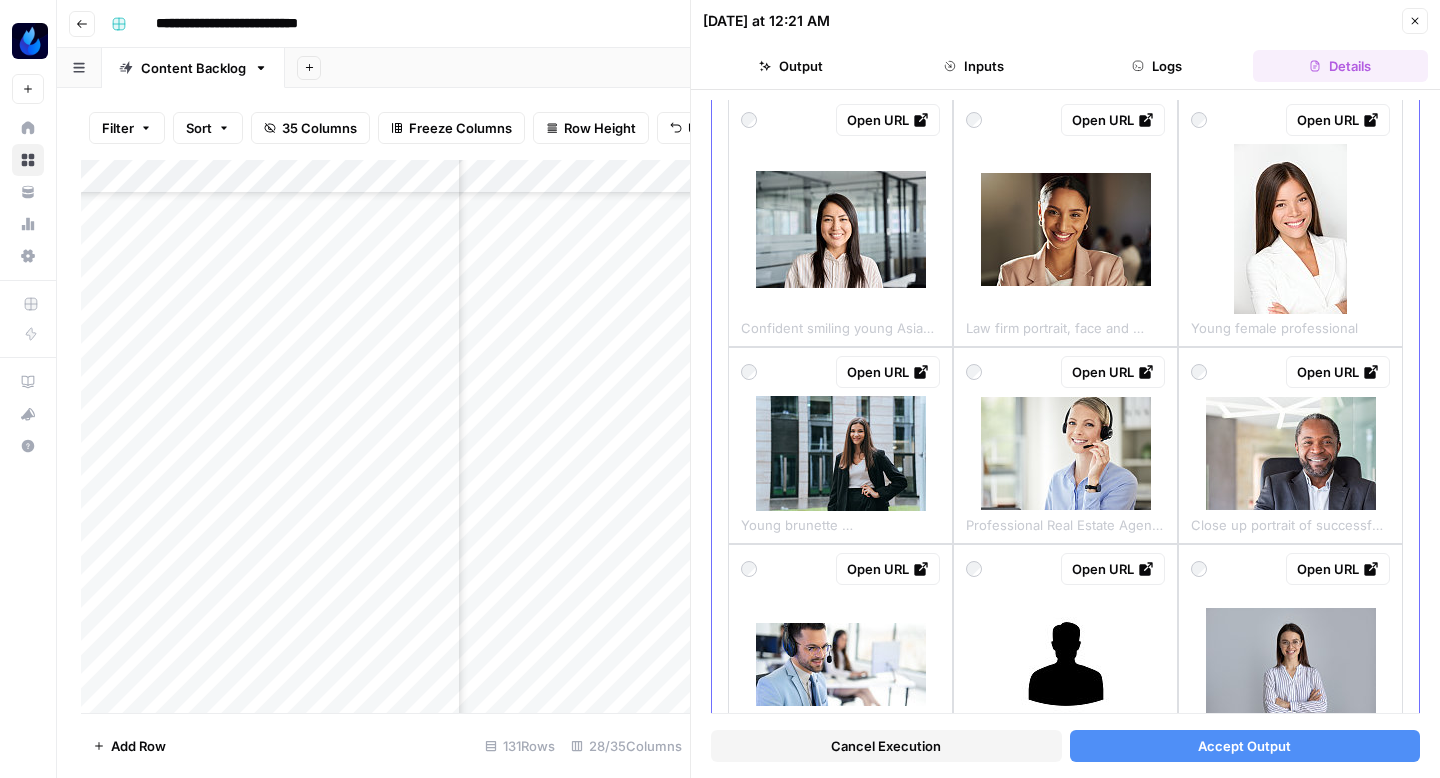 click at bounding box center [841, 453] 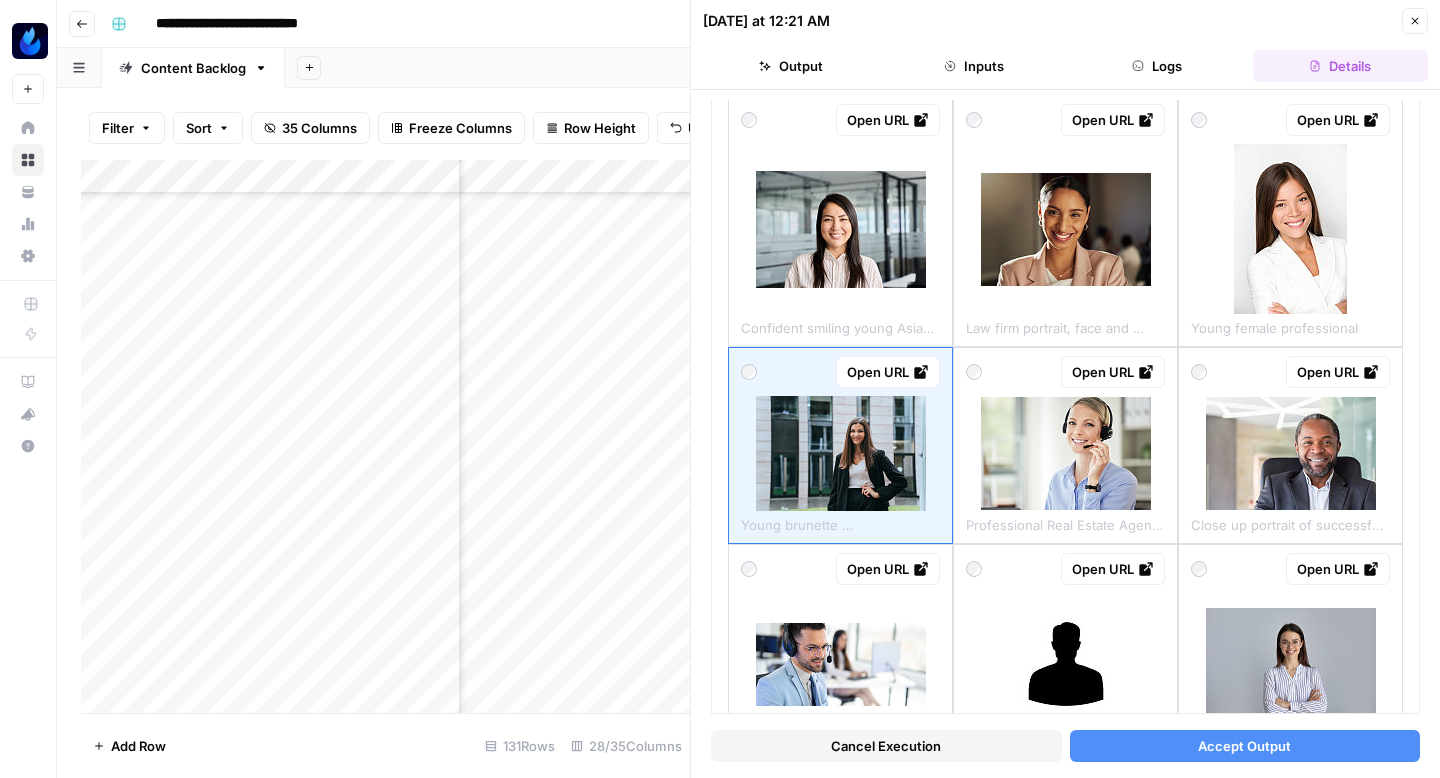 click on "Accept Output" at bounding box center [1245, 746] 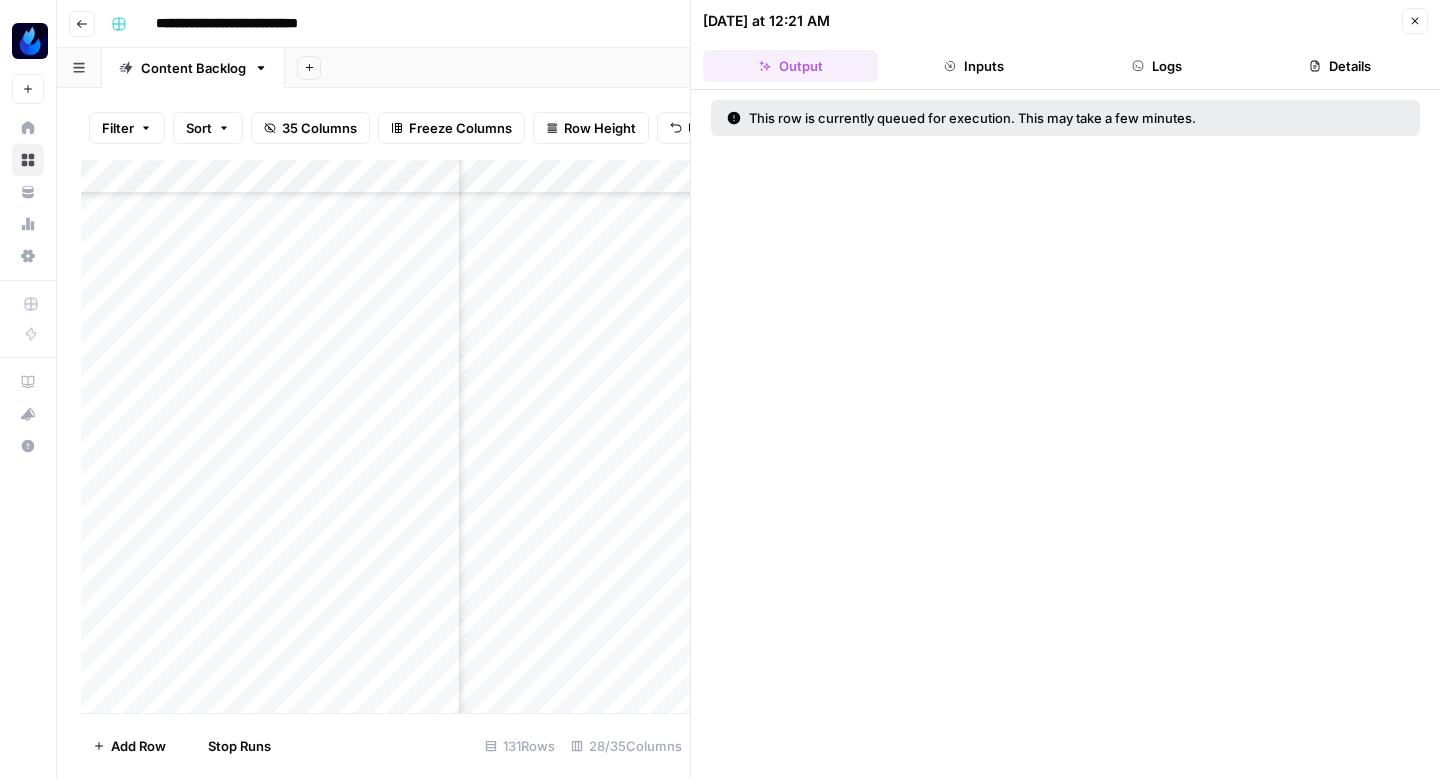 click 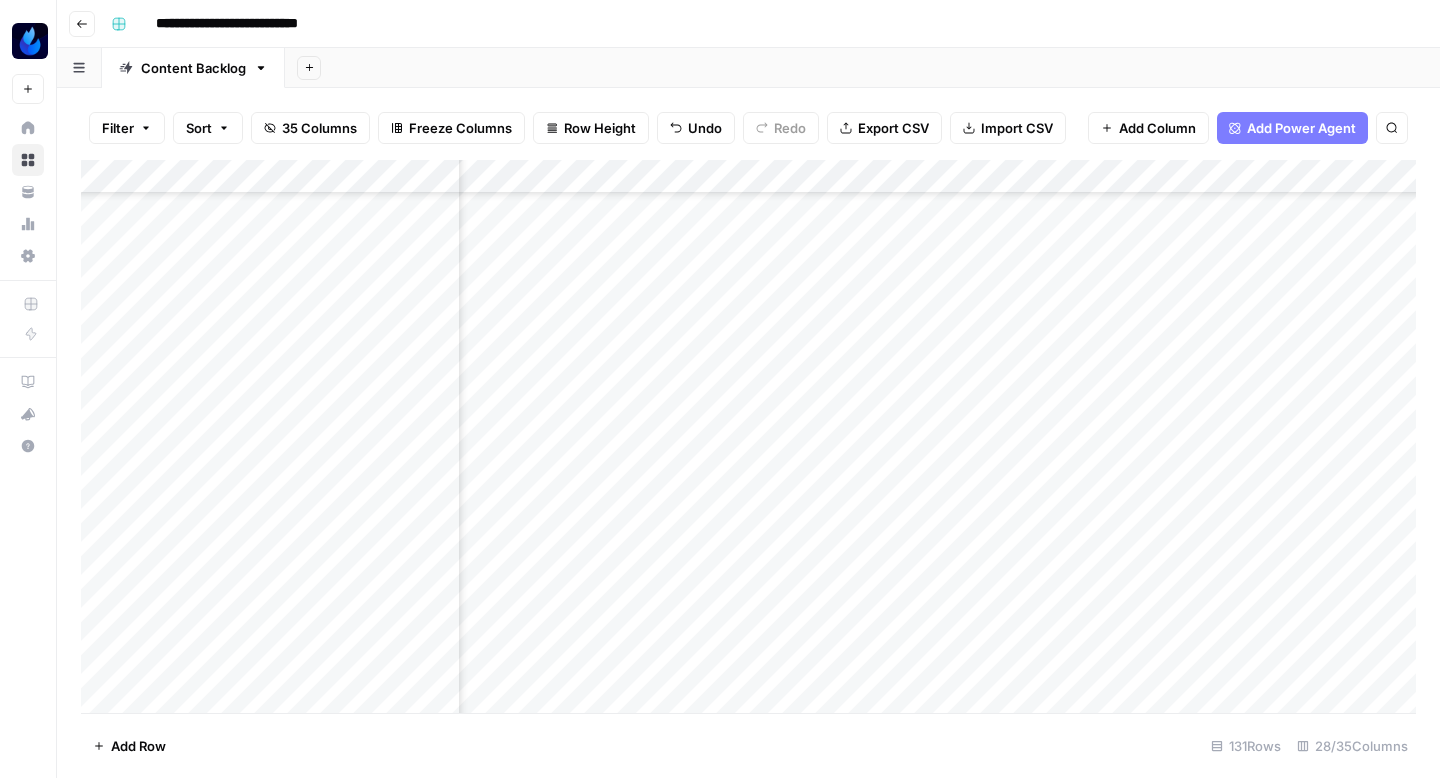 scroll, scrollTop: 4114, scrollLeft: 1620, axis: both 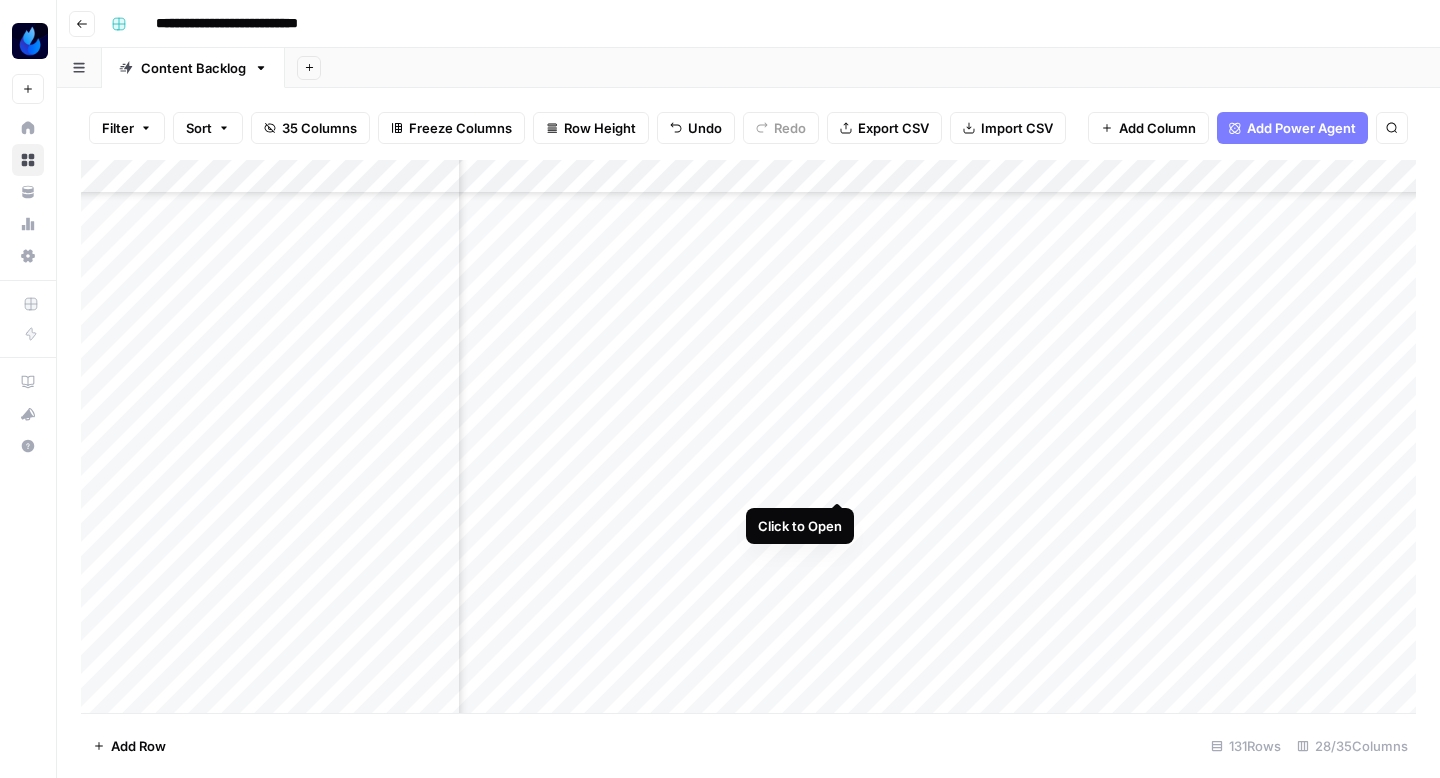 click on "Add Column" at bounding box center [748, 436] 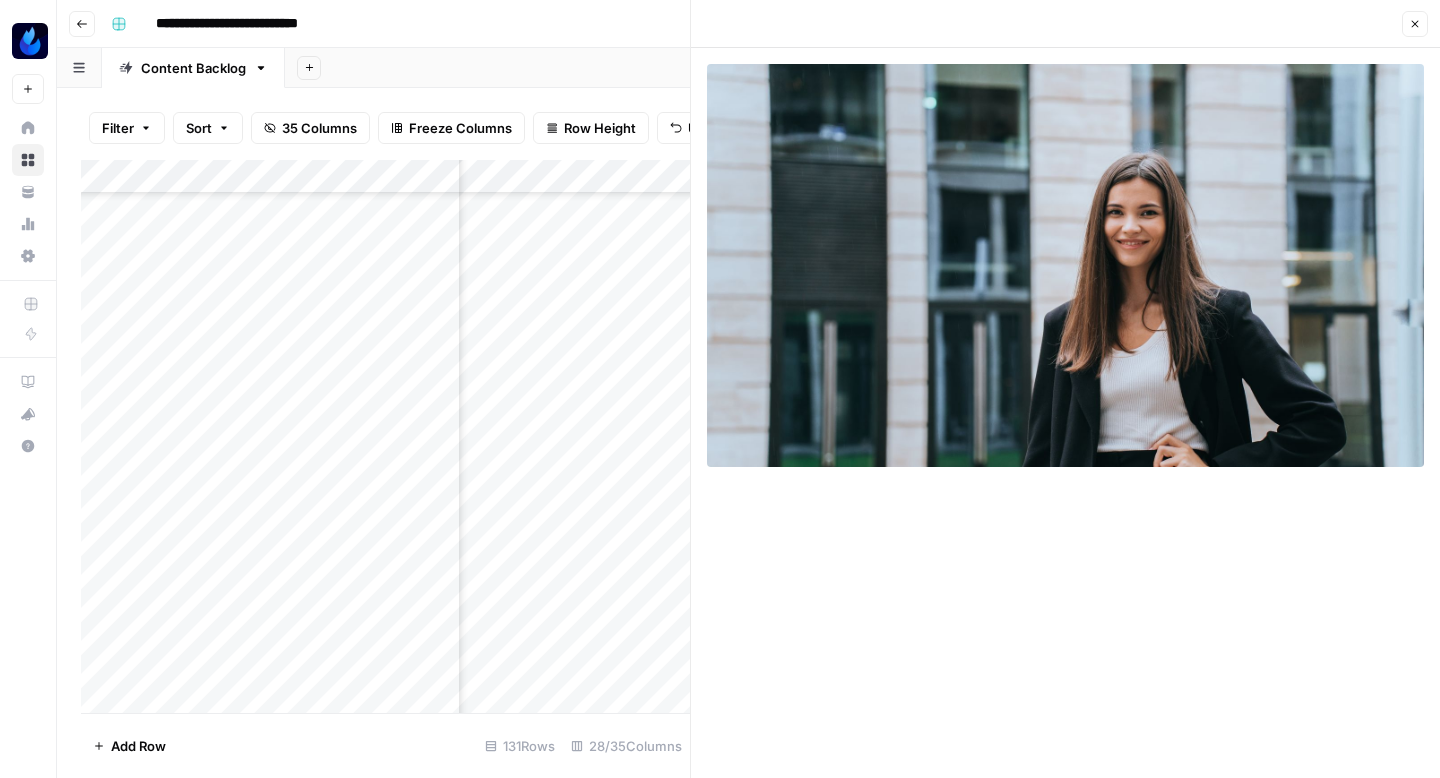 click 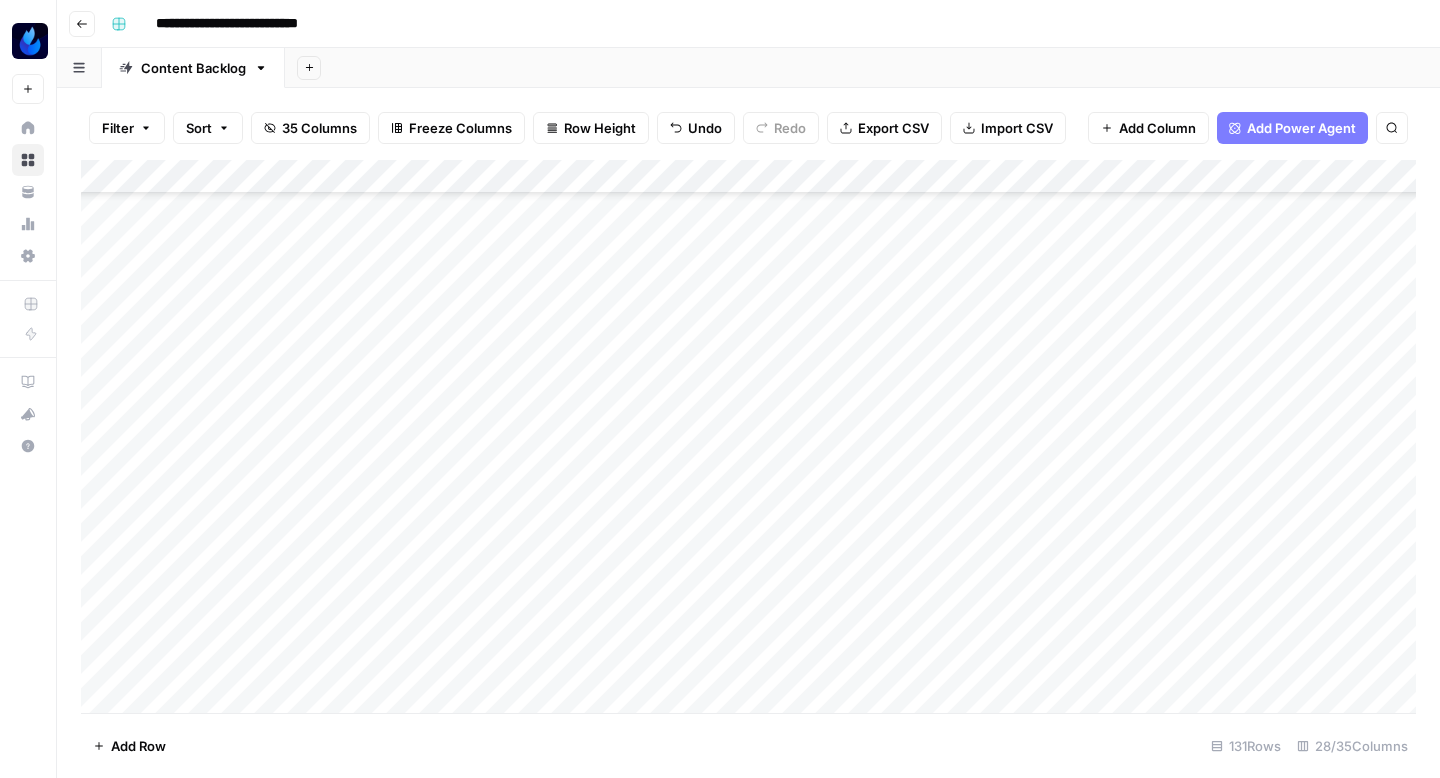 scroll, scrollTop: 4114, scrollLeft: 0, axis: vertical 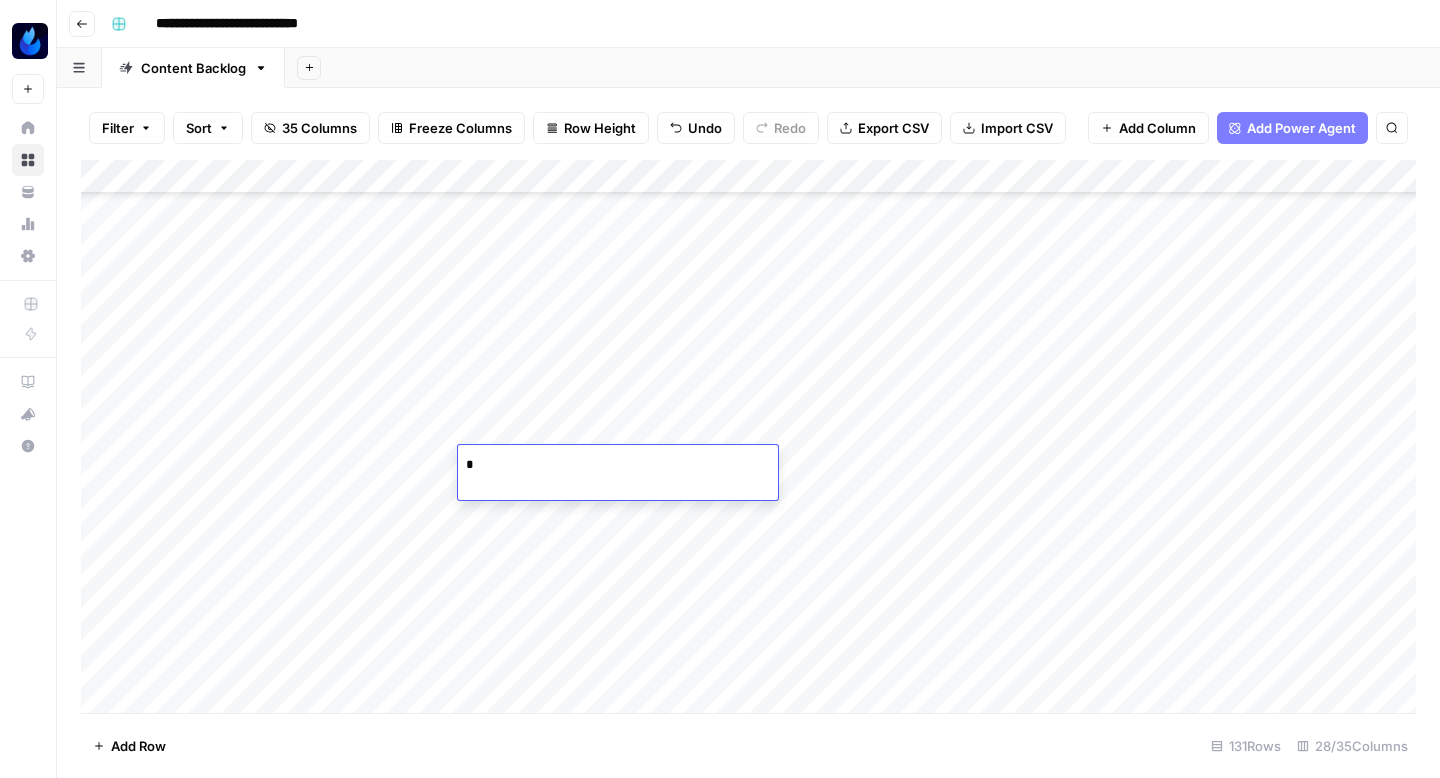 type on "**" 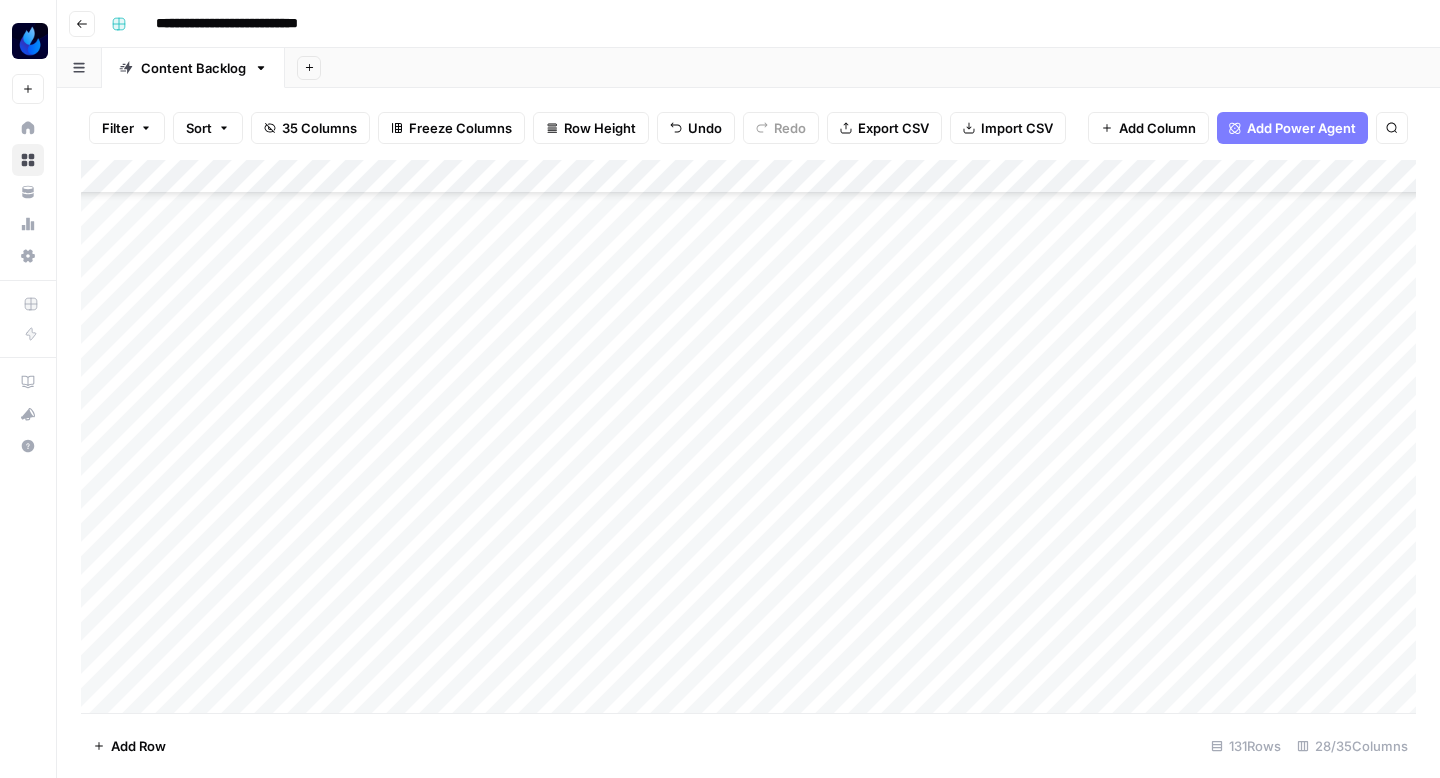 click on "Add Column" at bounding box center [748, 436] 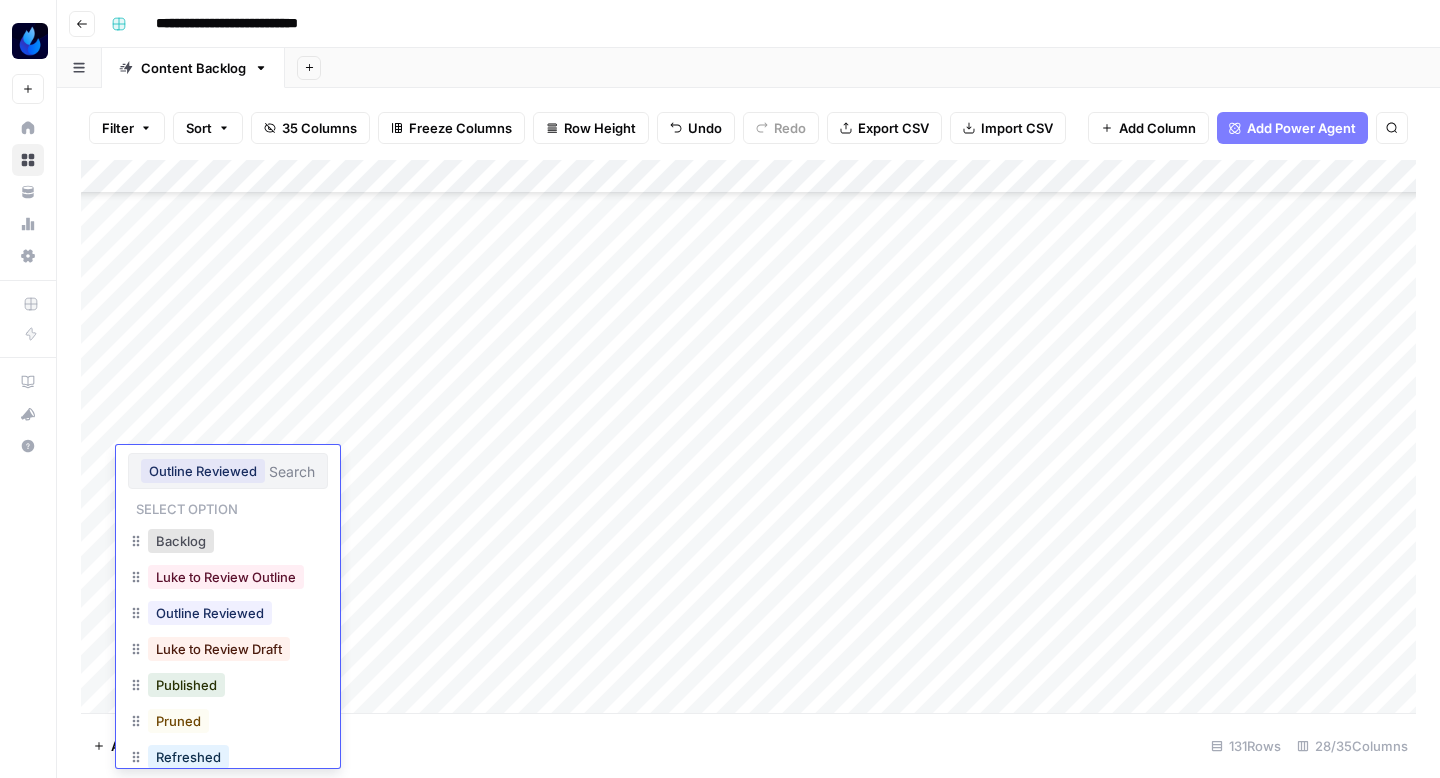 click on "Outline Reviewed" at bounding box center (205, 471) 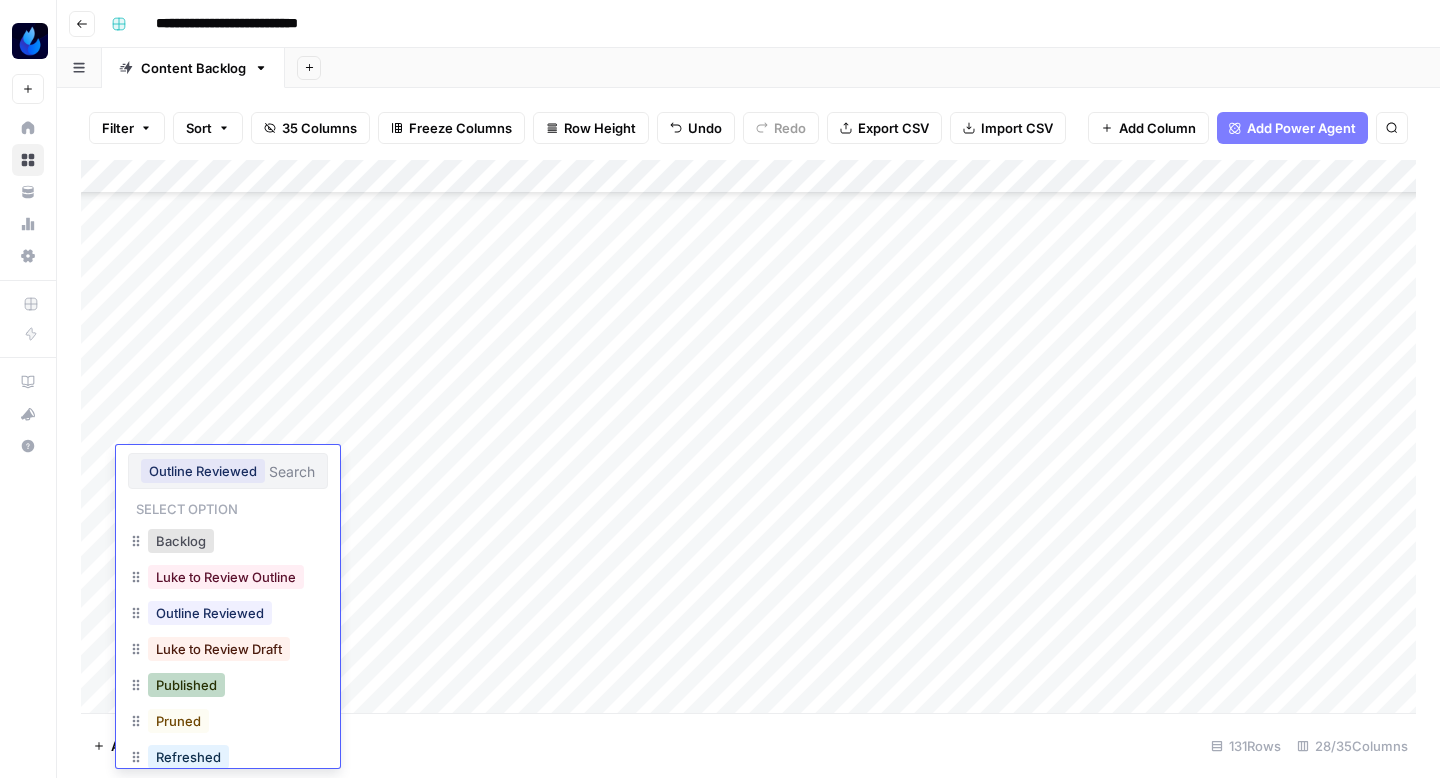 click on "Published" at bounding box center (186, 685) 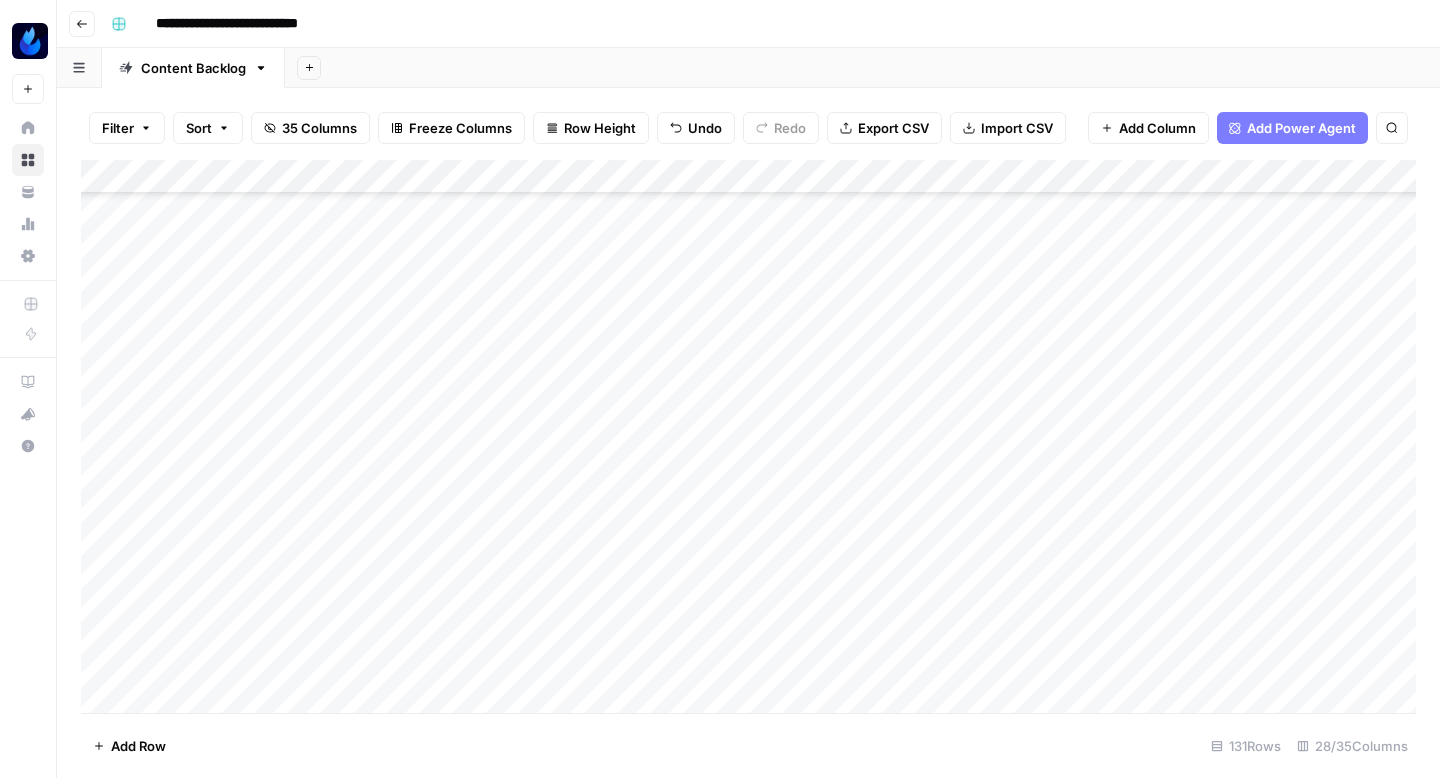 click on "Add Column" at bounding box center (748, 436) 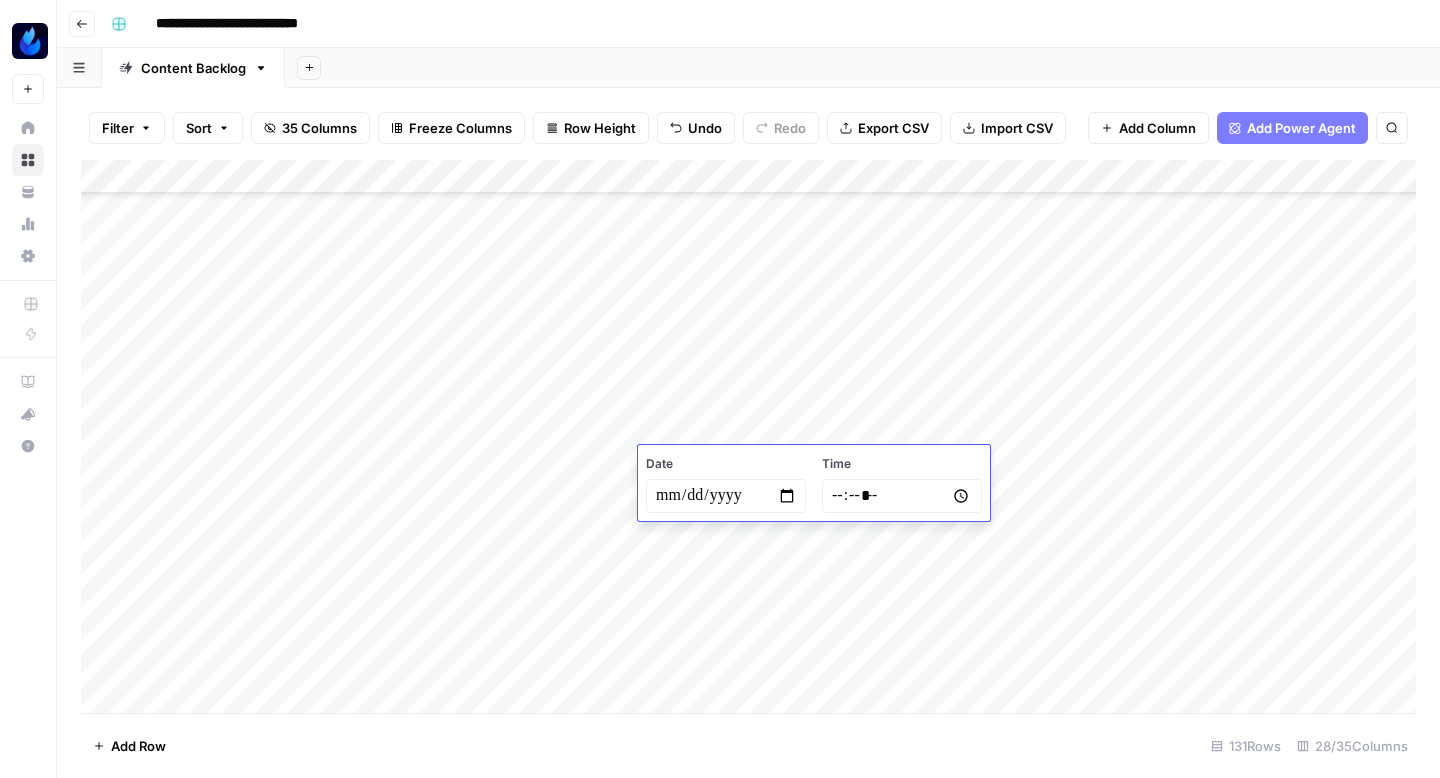 click at bounding box center (726, 496) 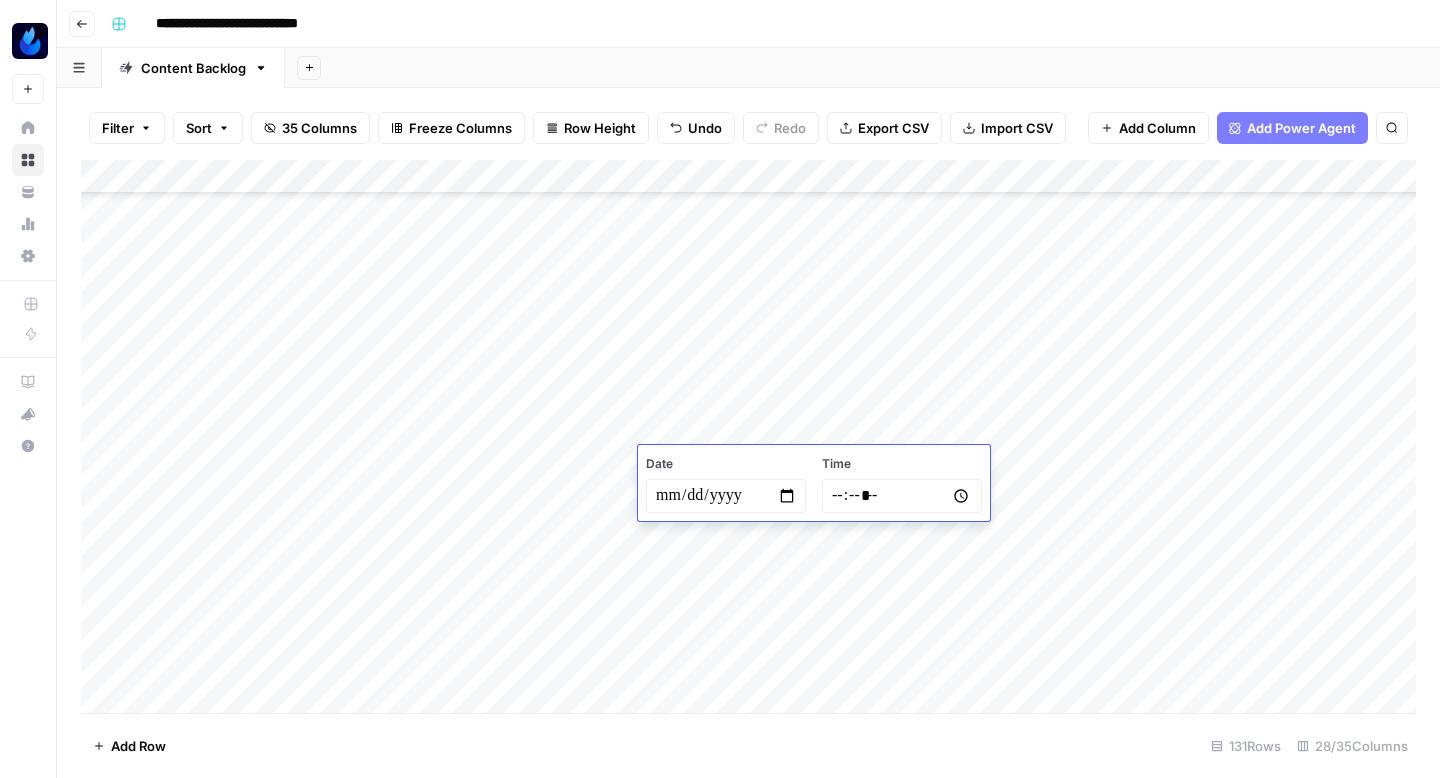 type on "**********" 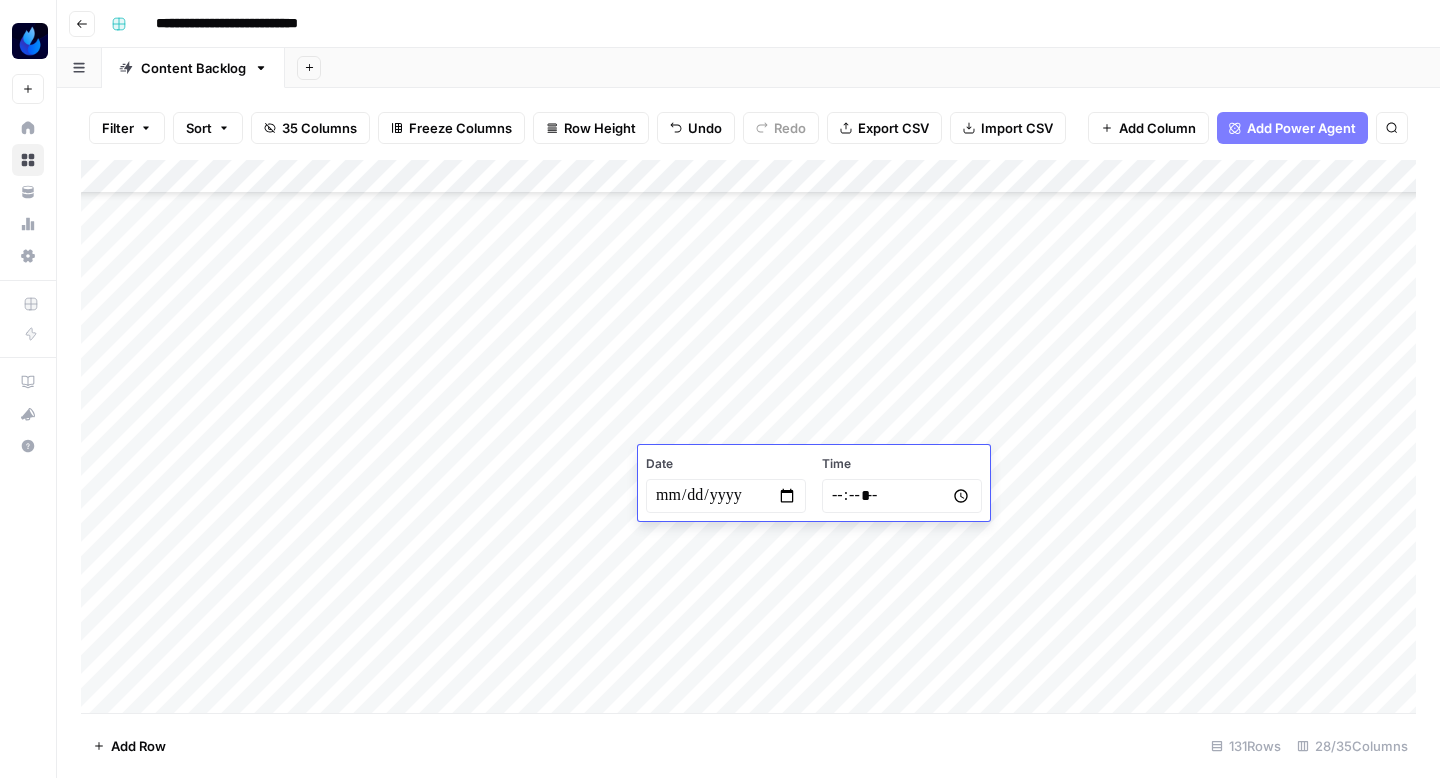 click at bounding box center [902, 496] 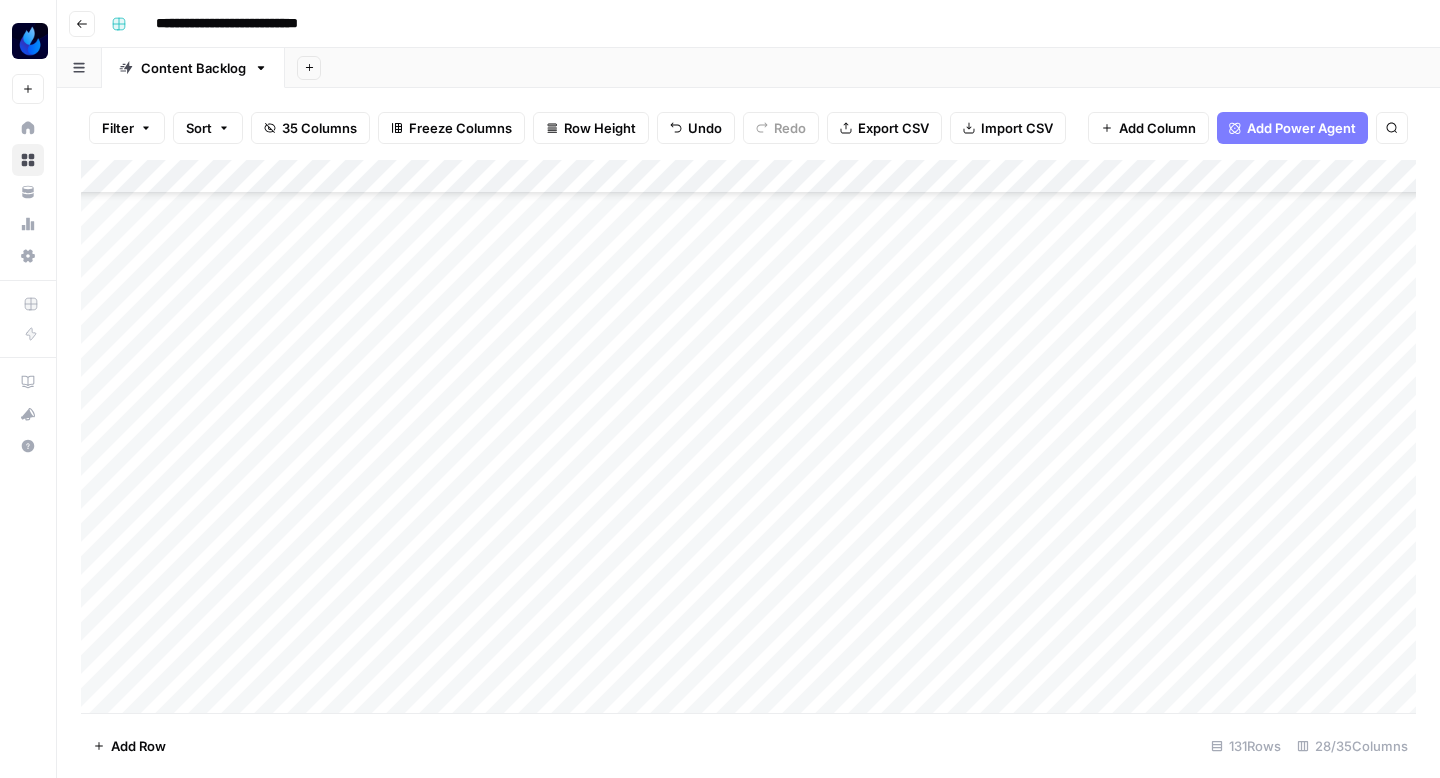 click on "Add Column" at bounding box center [748, 436] 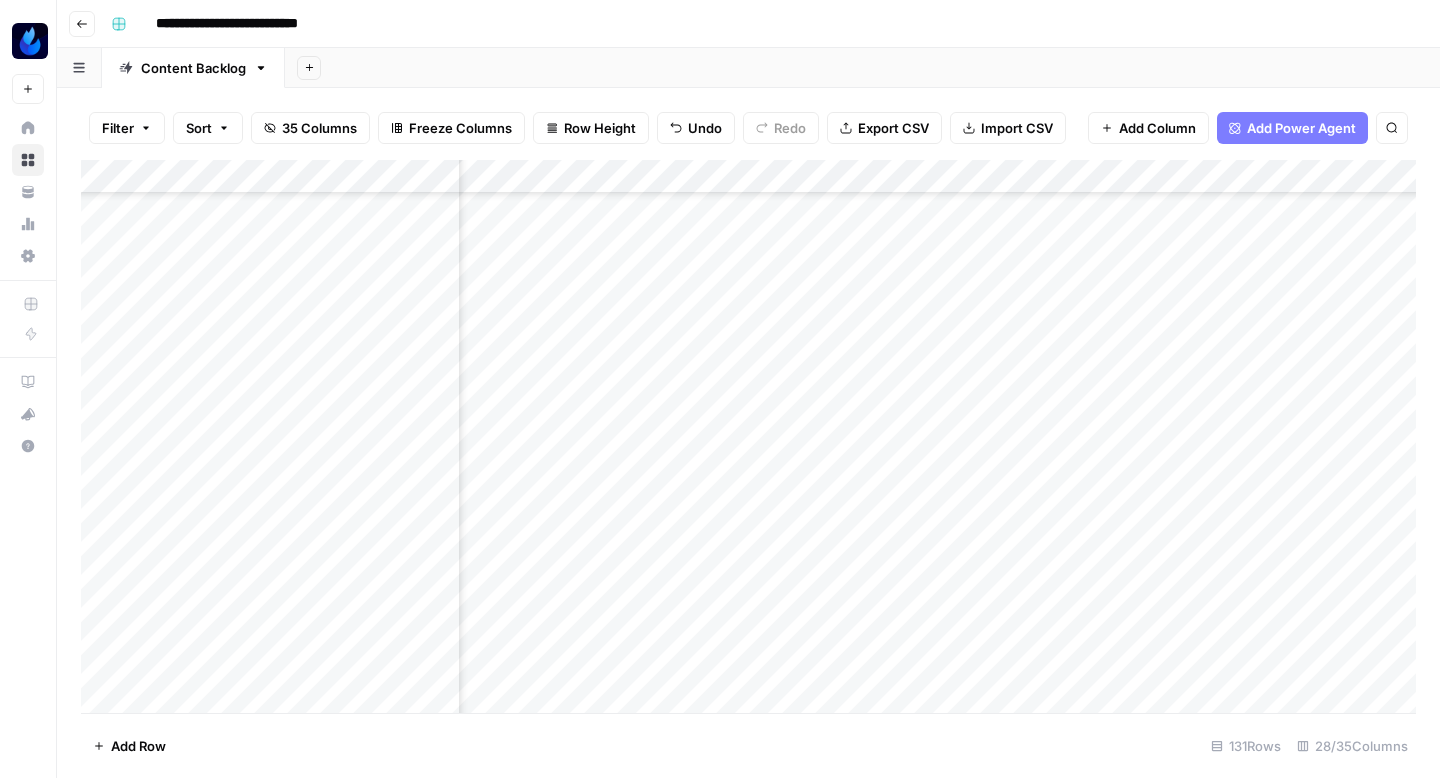 scroll, scrollTop: 5264, scrollLeft: 206, axis: both 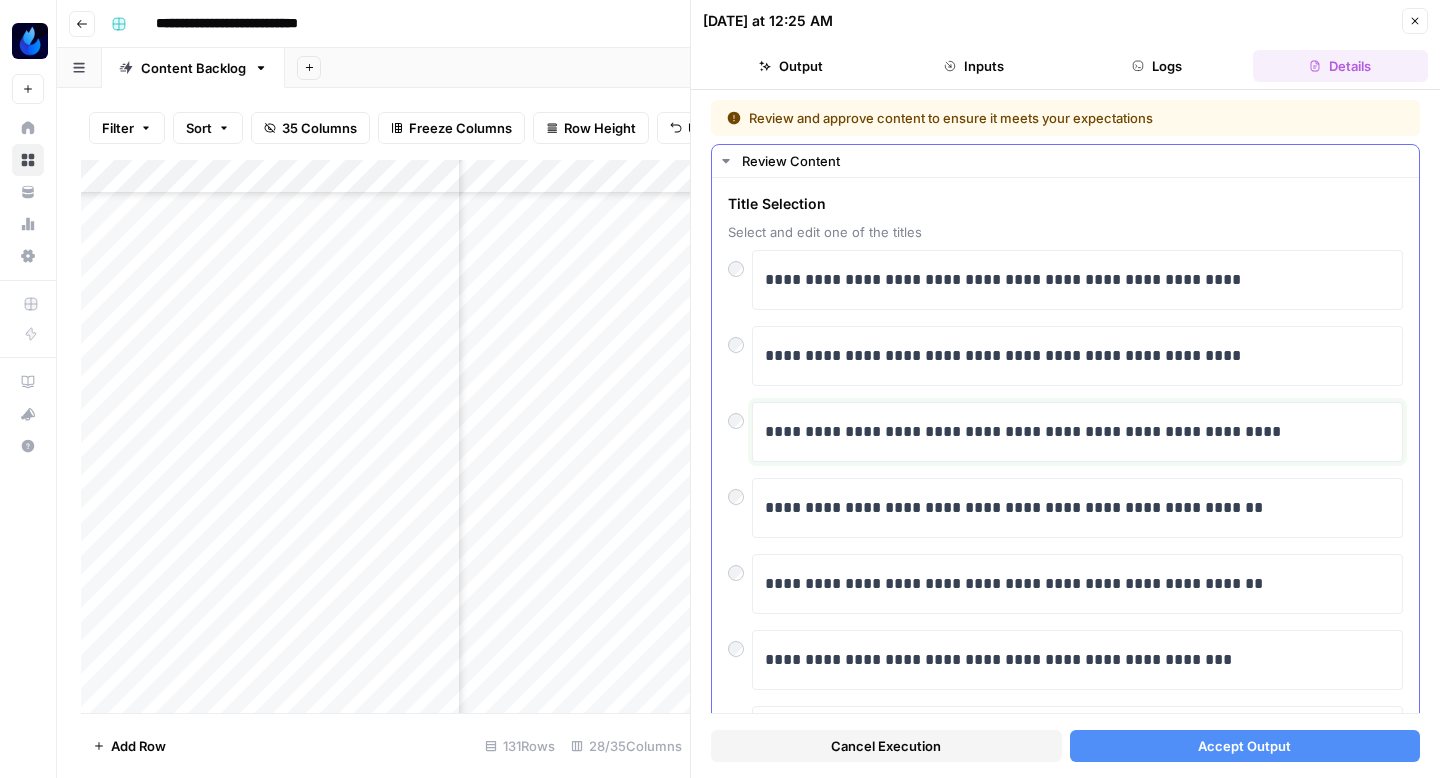 click on "**********" at bounding box center (1077, 432) 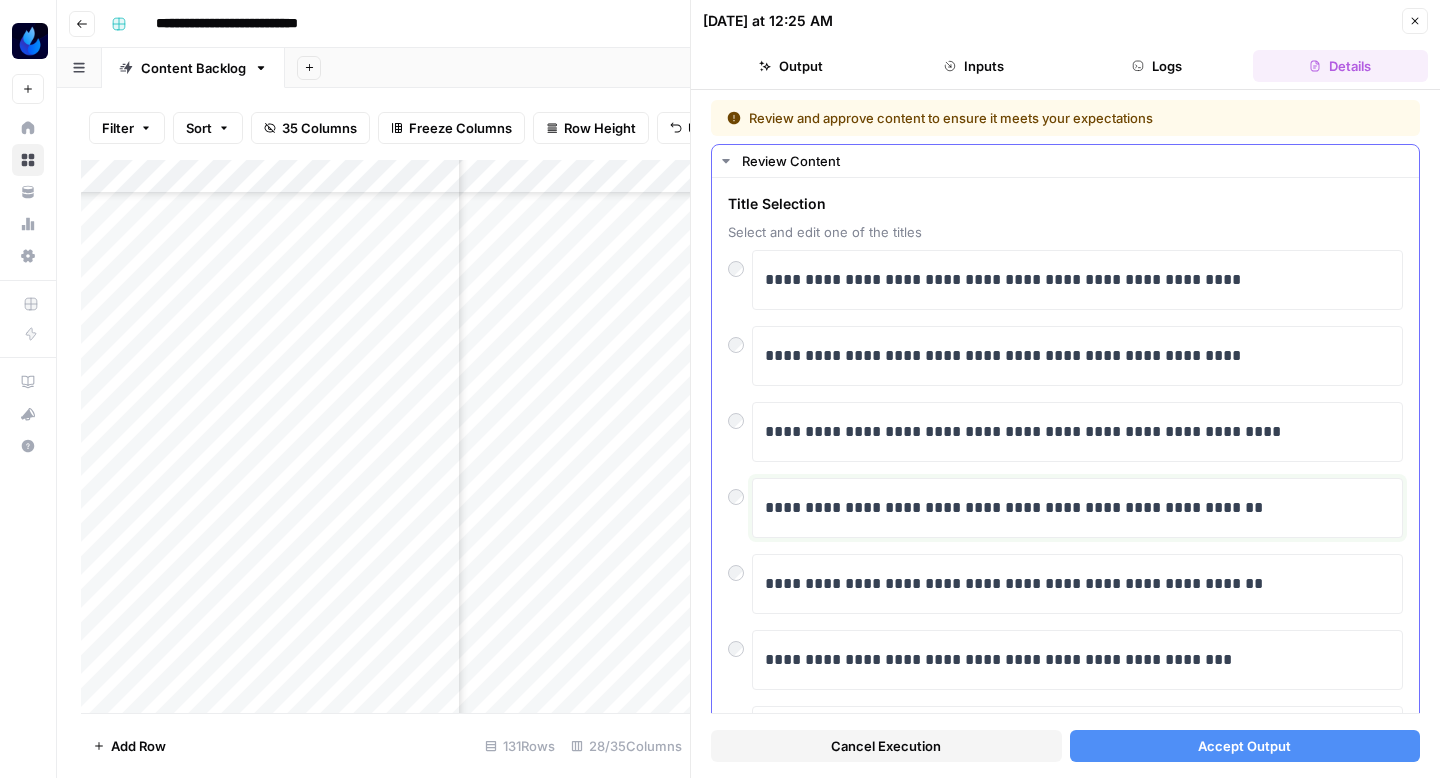 click on "**********" at bounding box center [1077, 508] 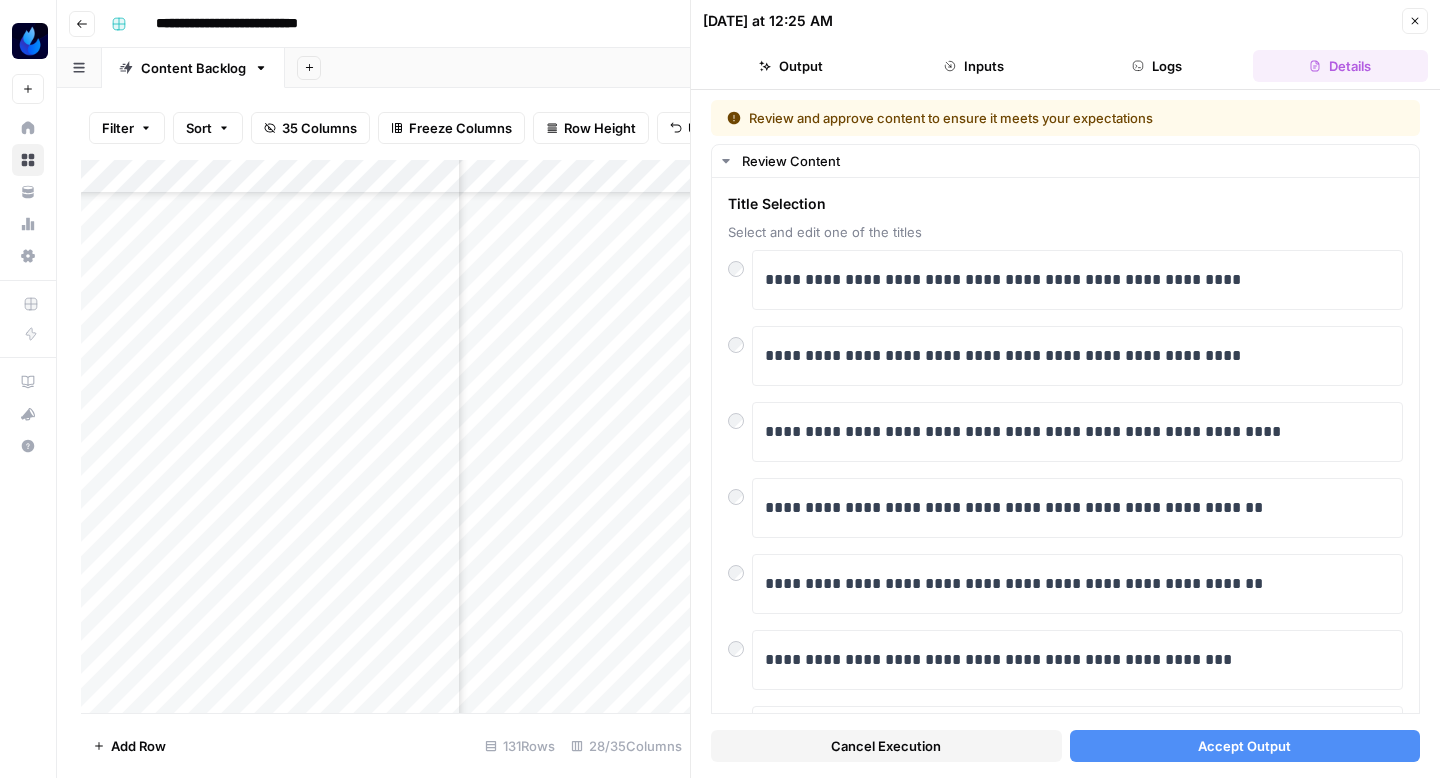 click on "Accept Output" at bounding box center (1245, 746) 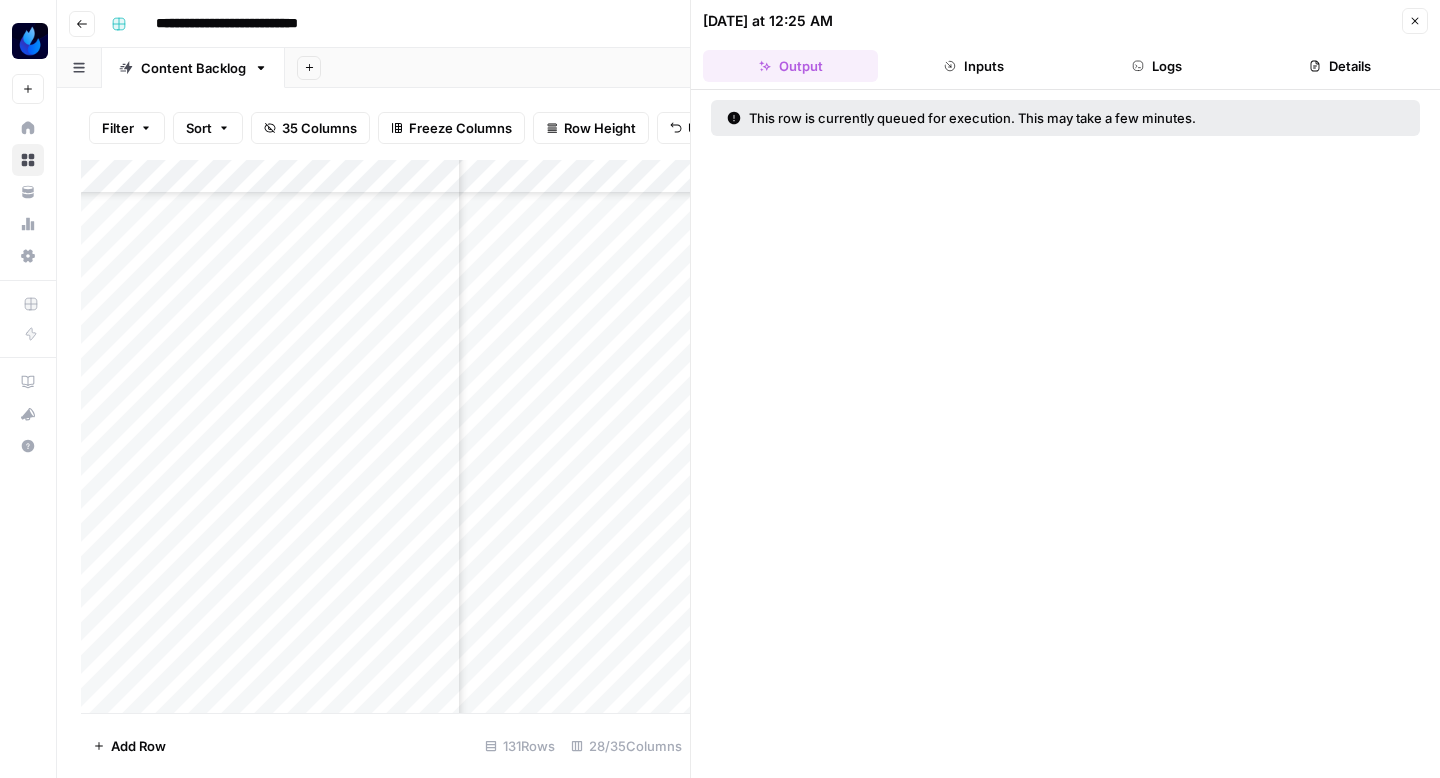 click on "Close" at bounding box center (1415, 21) 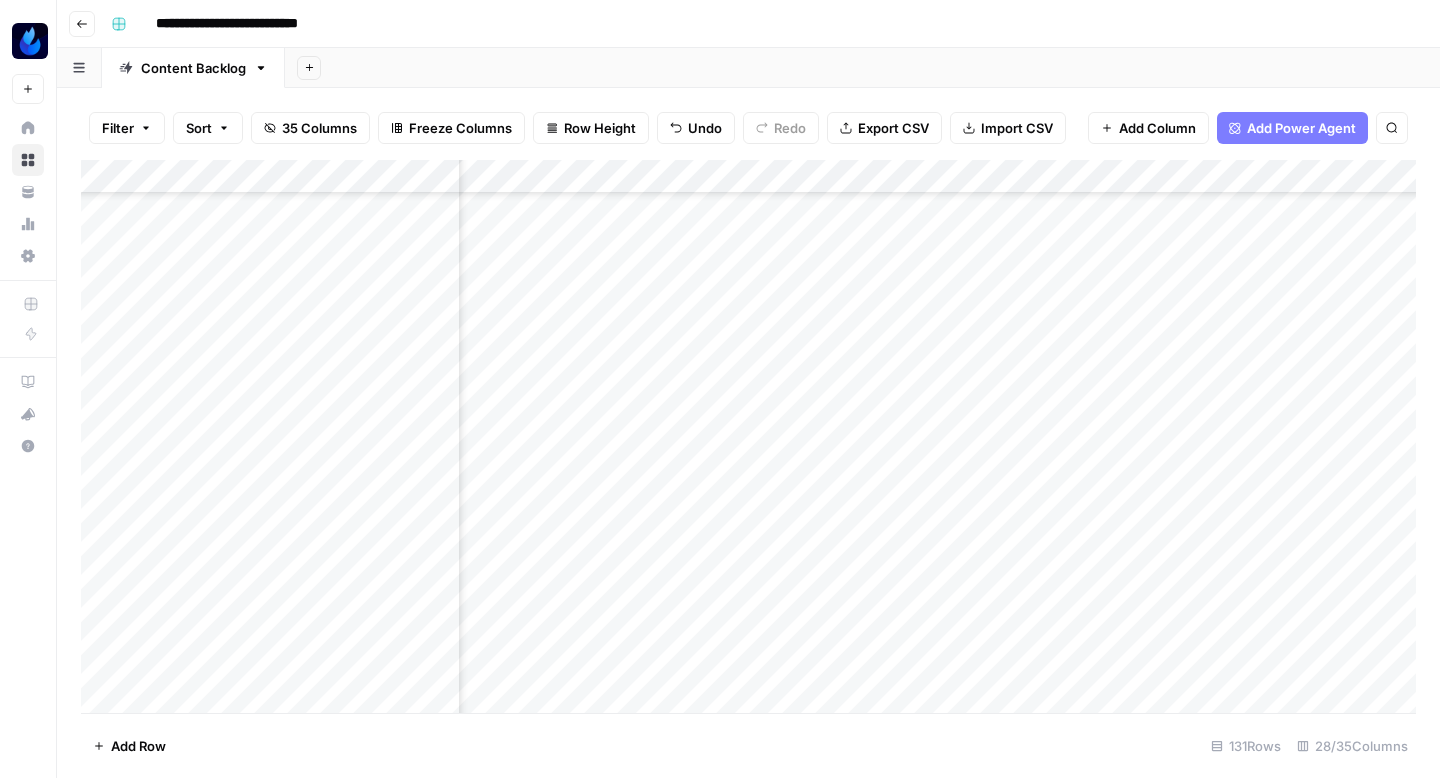 scroll, scrollTop: 5723, scrollLeft: 2344, axis: both 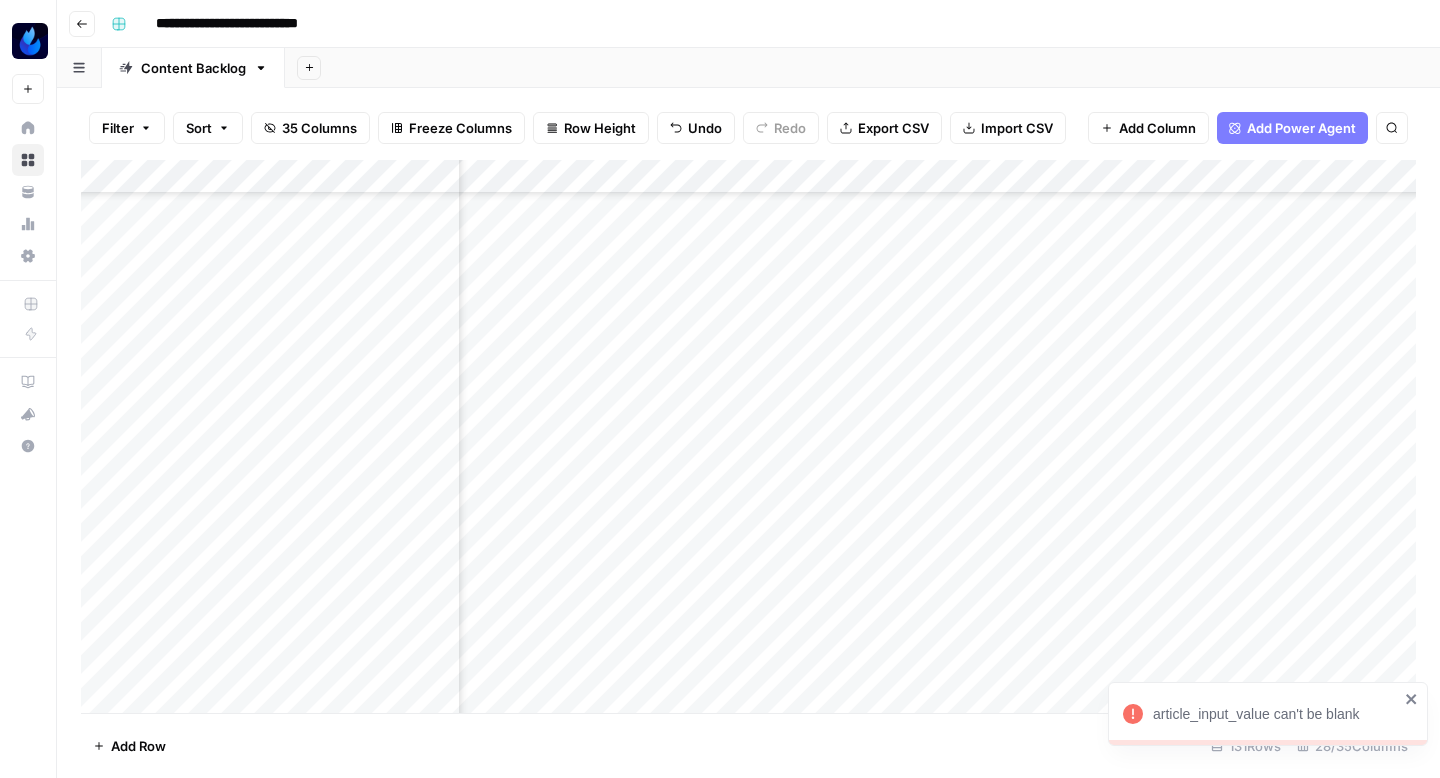 click 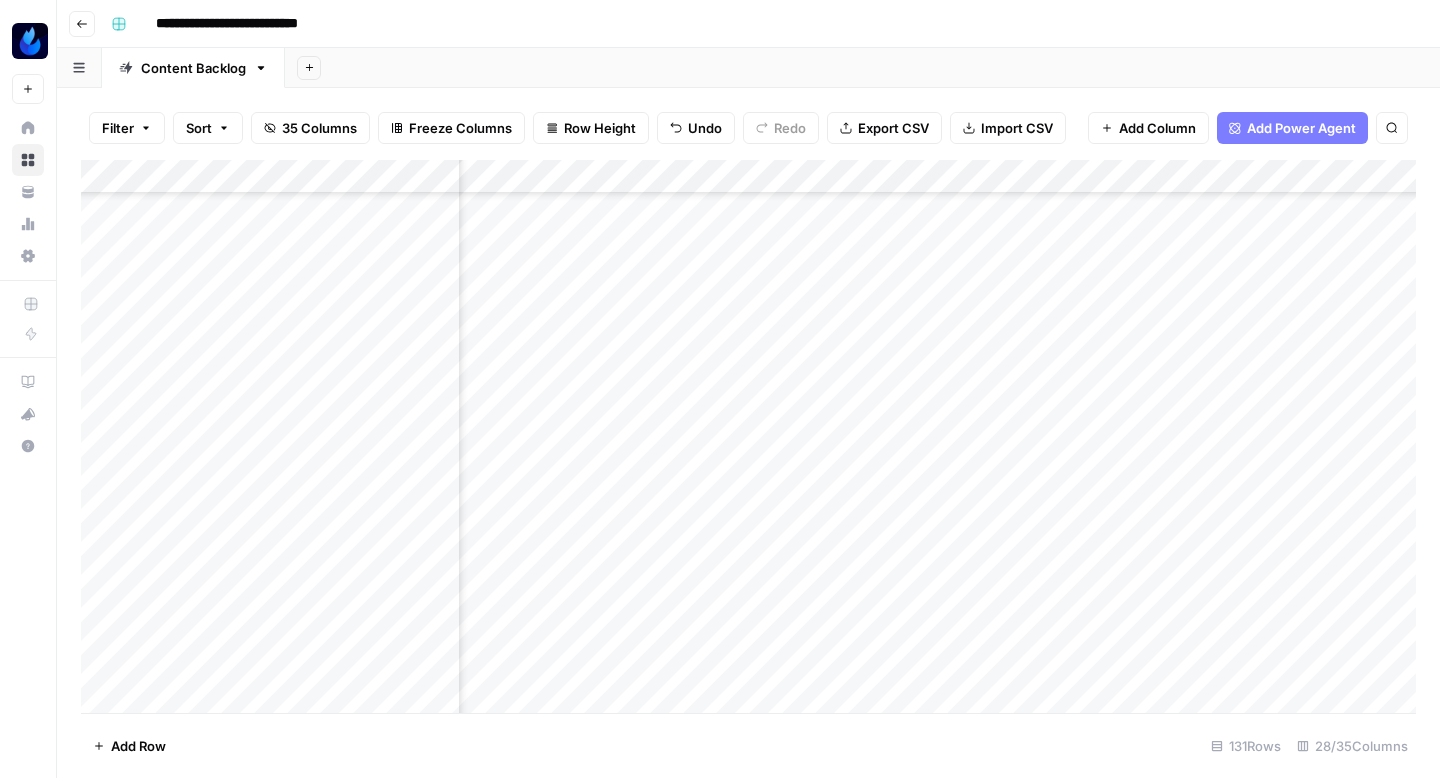 click on "Add Column" at bounding box center (748, 436) 